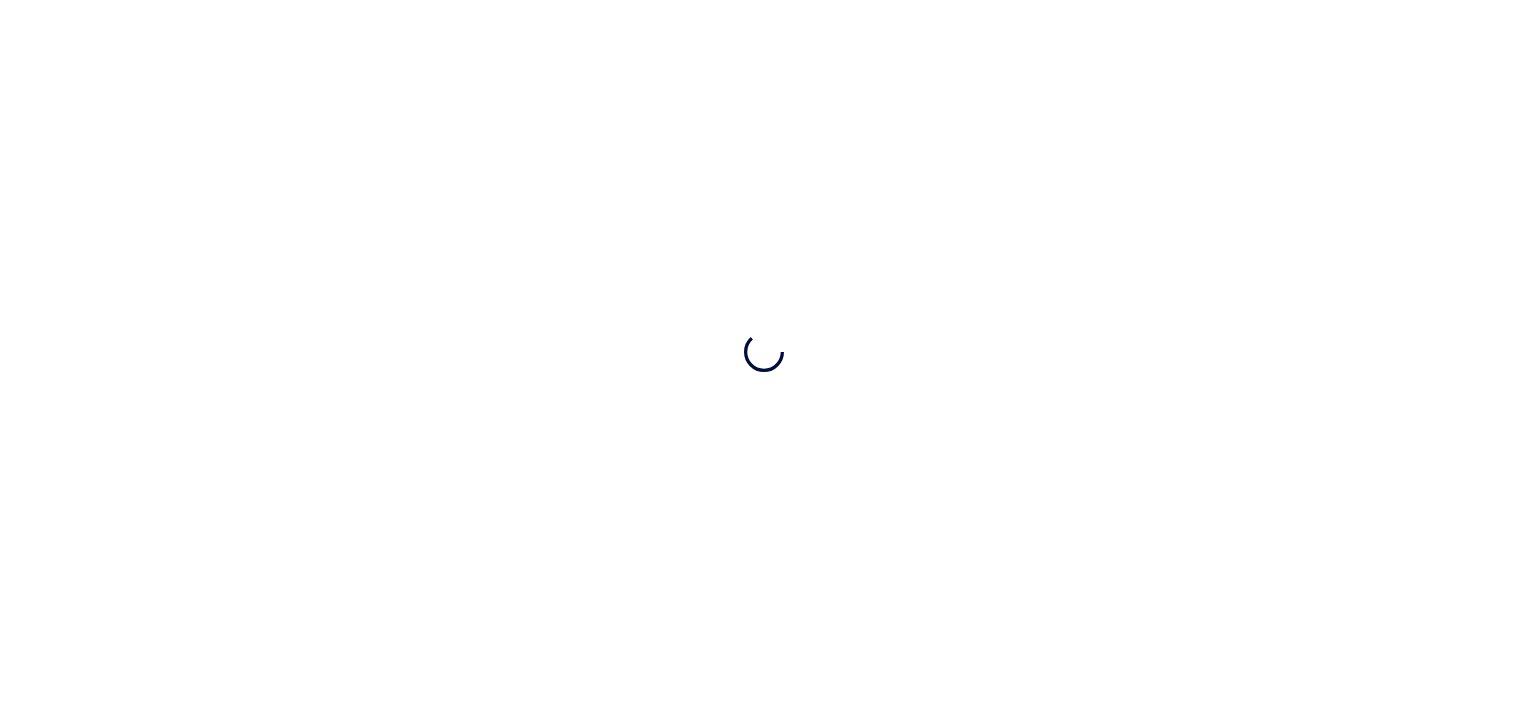scroll, scrollTop: 0, scrollLeft: 0, axis: both 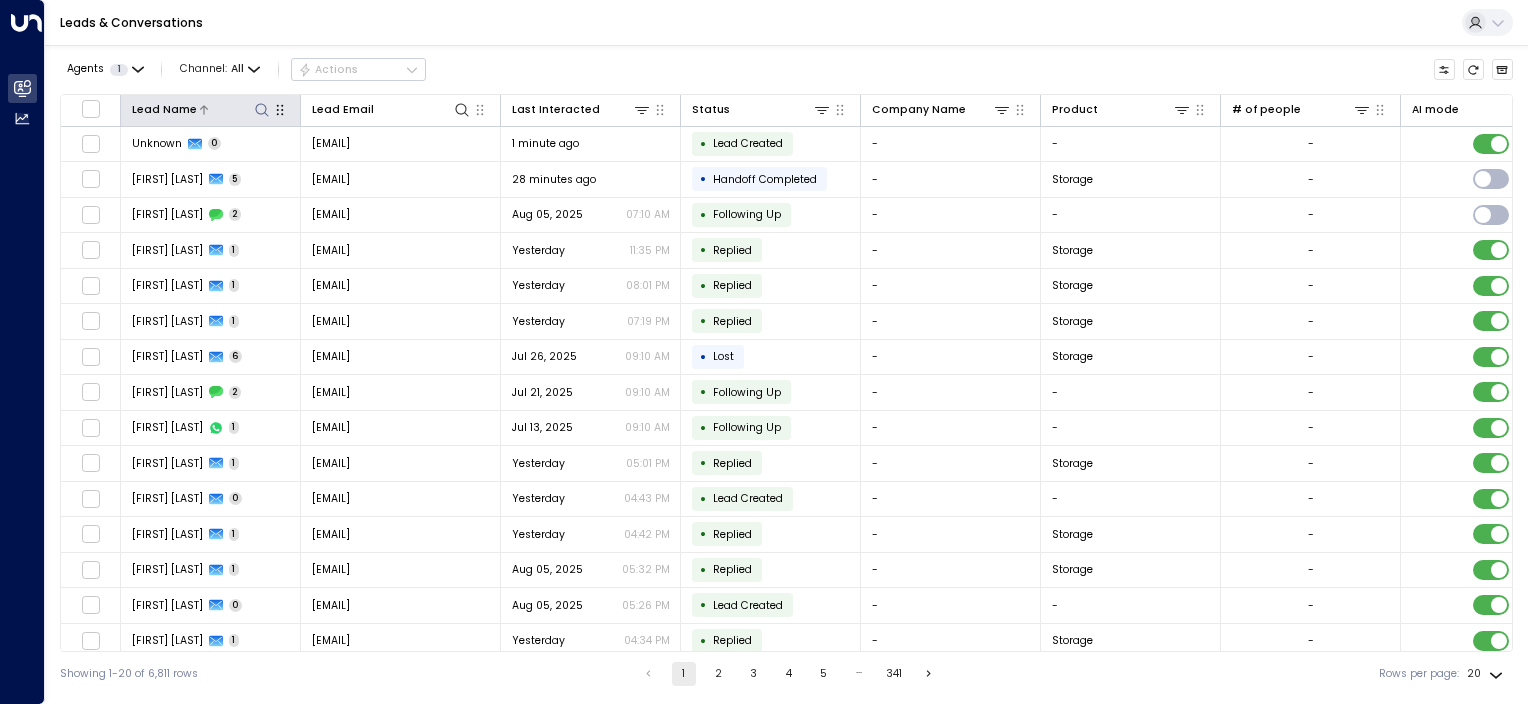 click 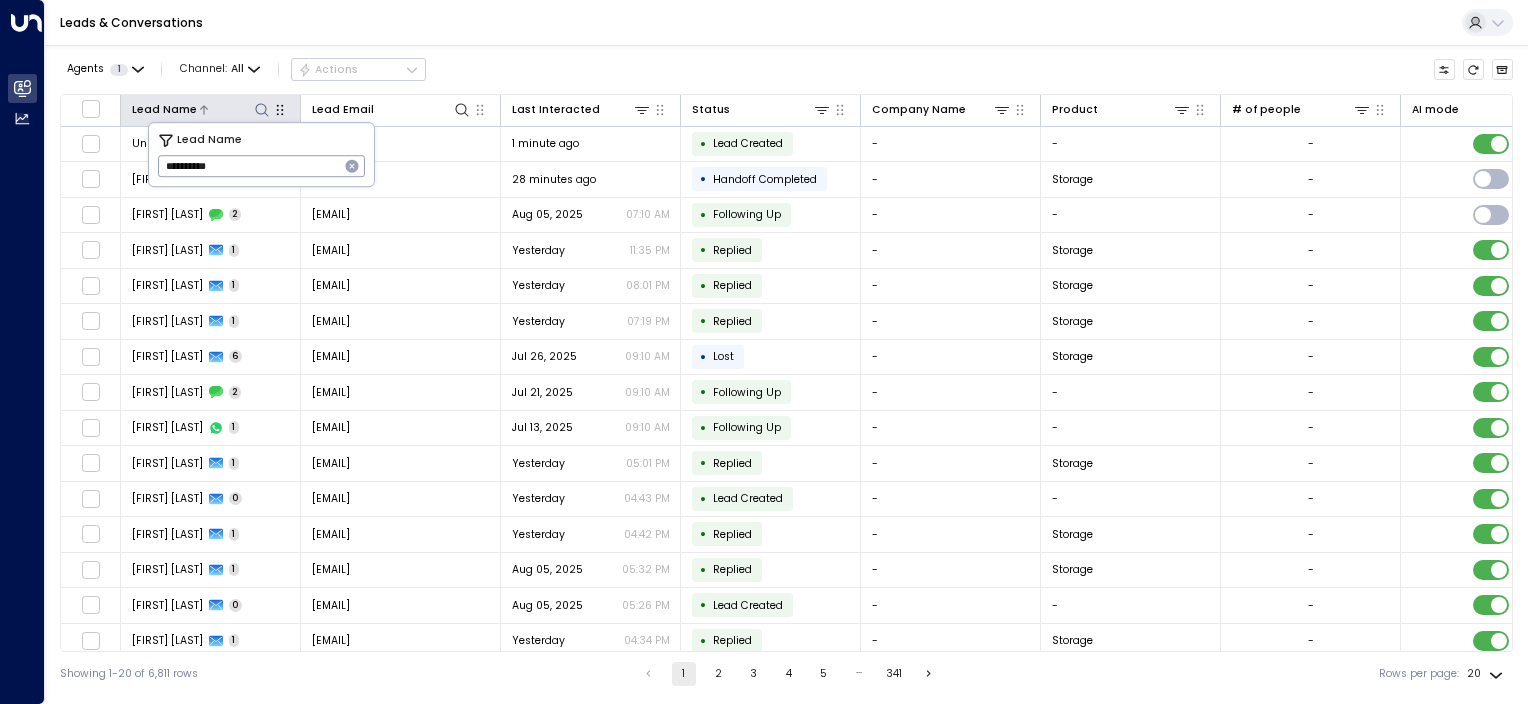 type on "**********" 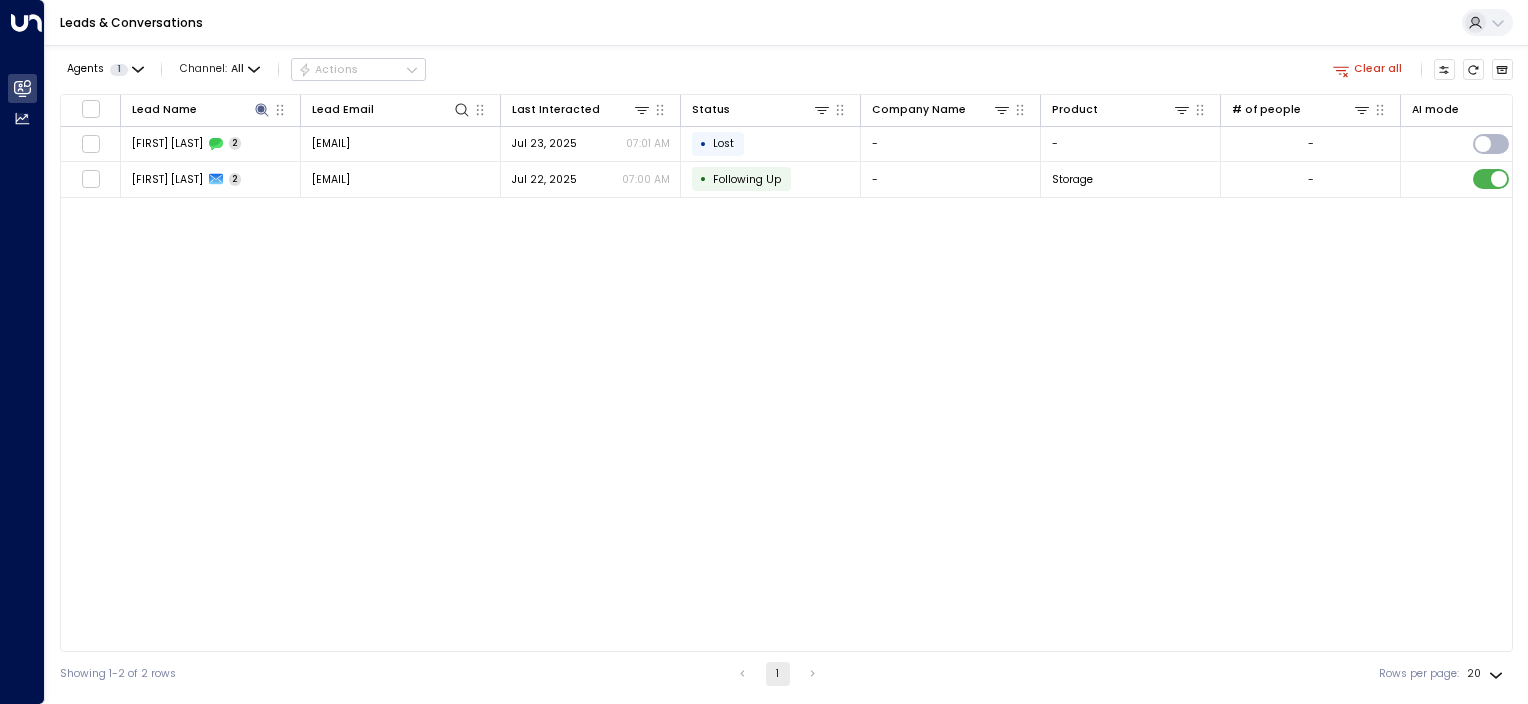 click on "Sophie Haig-Thomas [EMAIL] Jul 23, 2025 07:01 AM • Lost - - - [PHONE] [PHONE] - - Sophie Haig-Thomas [EMAIL] Jul 22, 2025 07:00 AM • Following Up - Storage - [EMAIL] [PHONE] [STATE] Space Station Banbury" at bounding box center (786, 373) 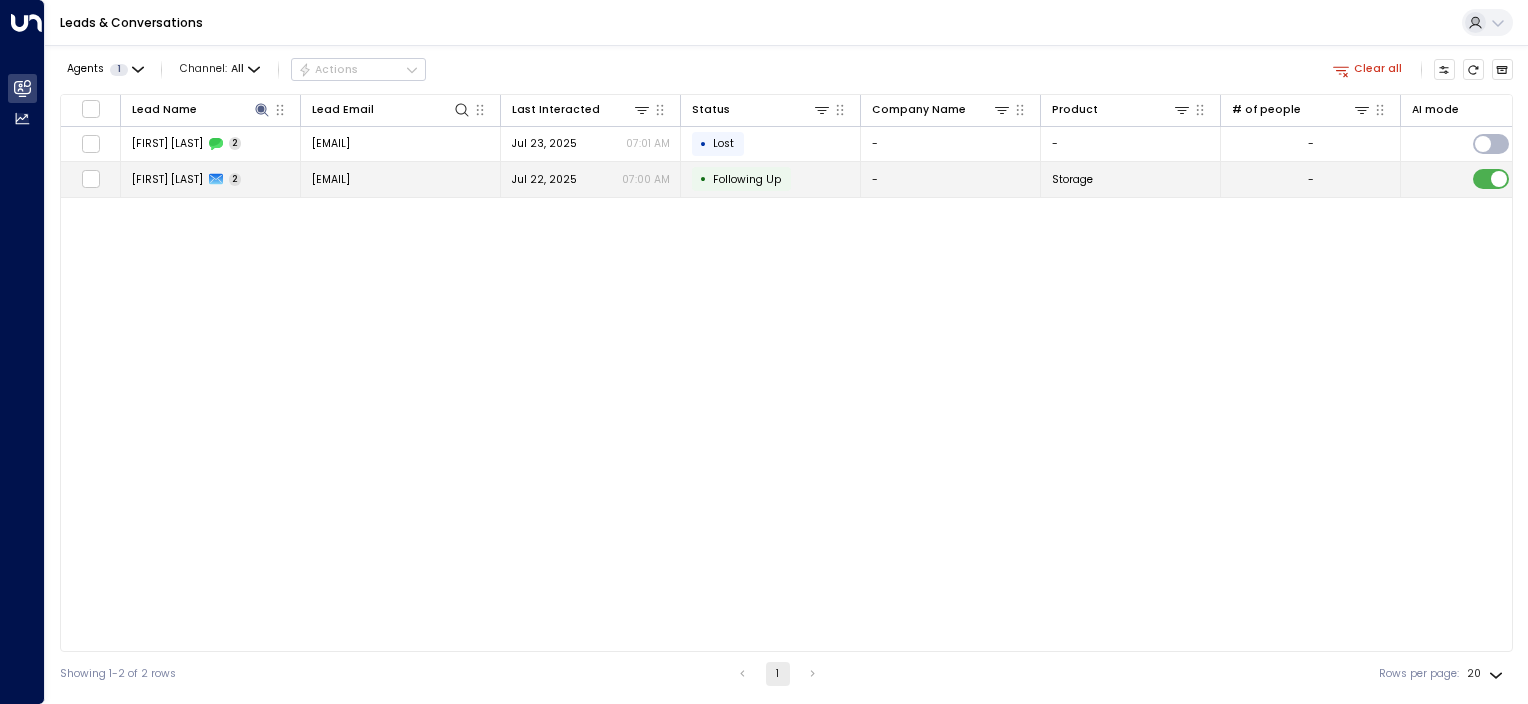 click on "• Following Up" at bounding box center [771, 179] 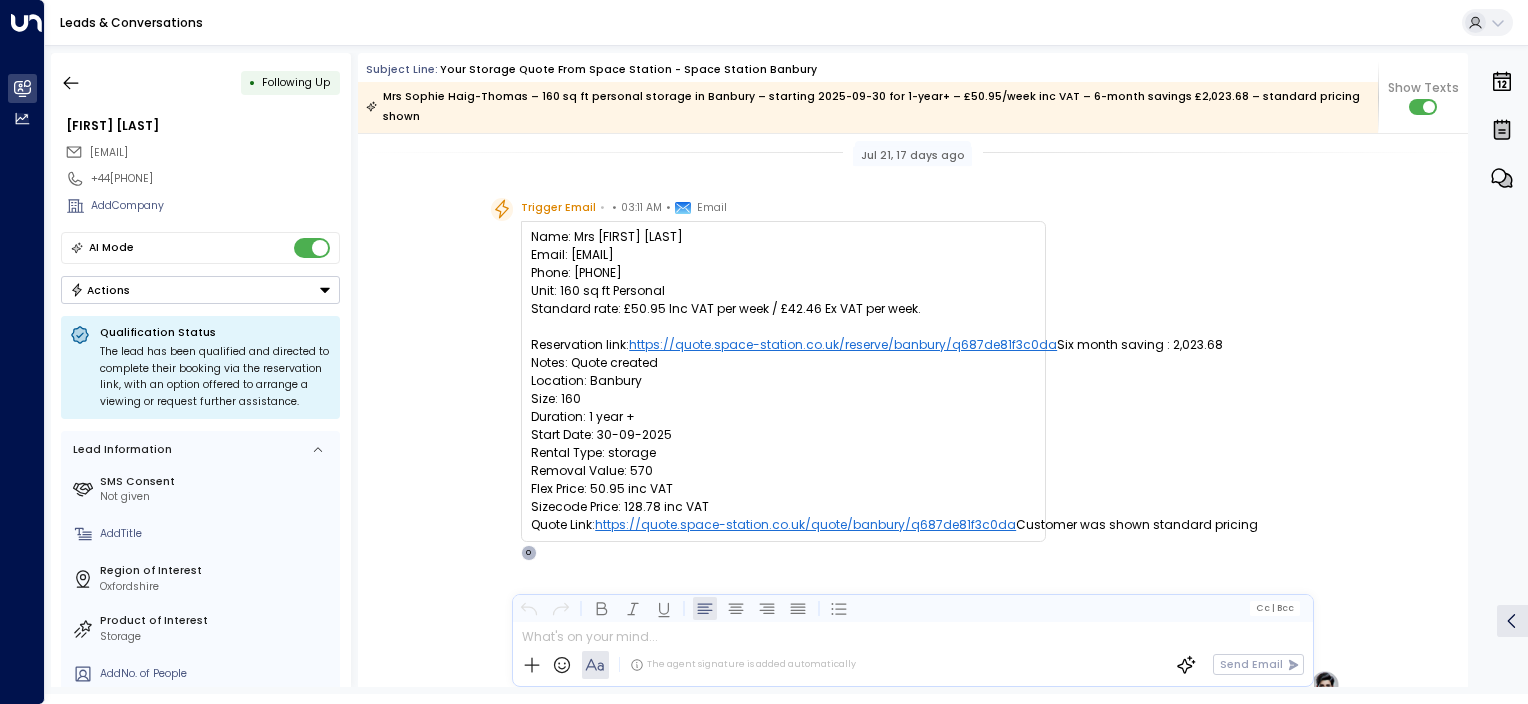 scroll, scrollTop: 0, scrollLeft: 0, axis: both 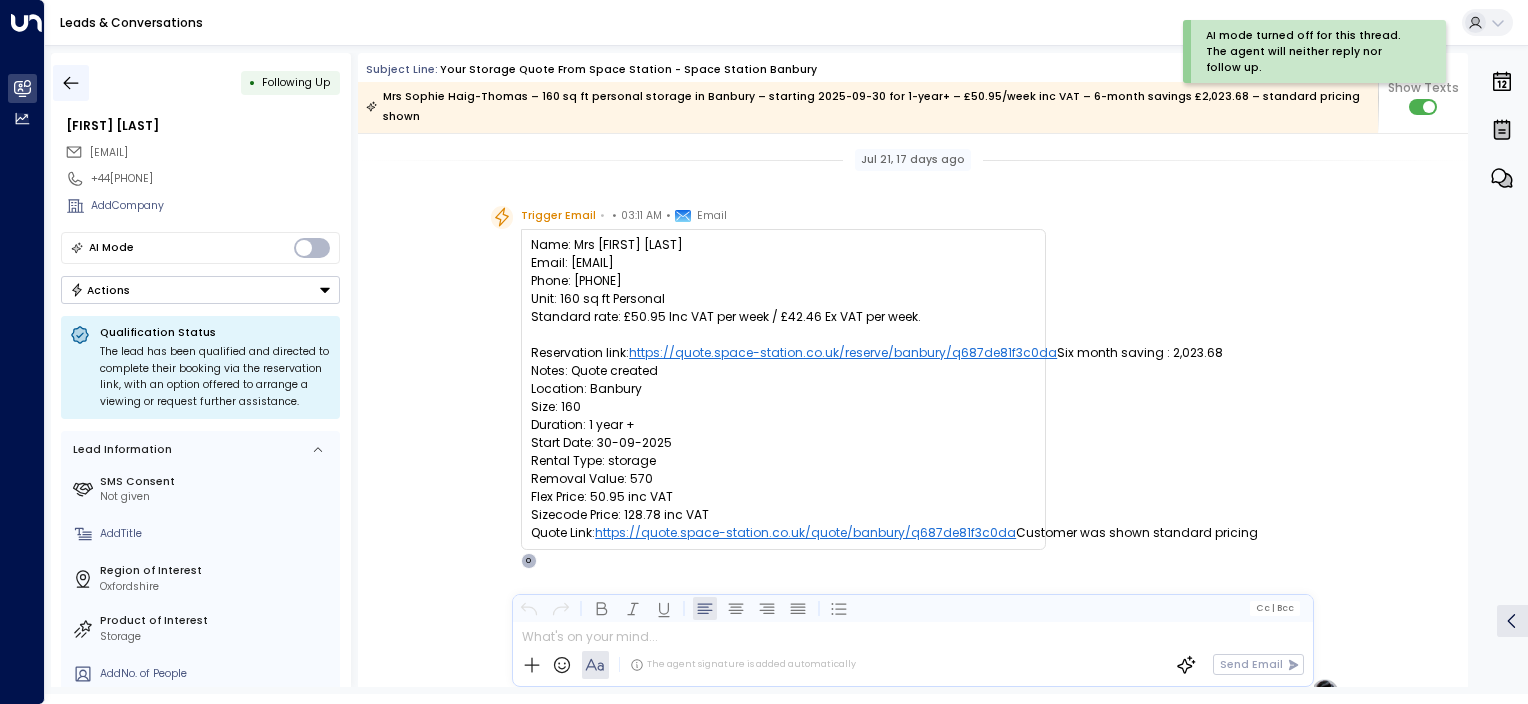 click 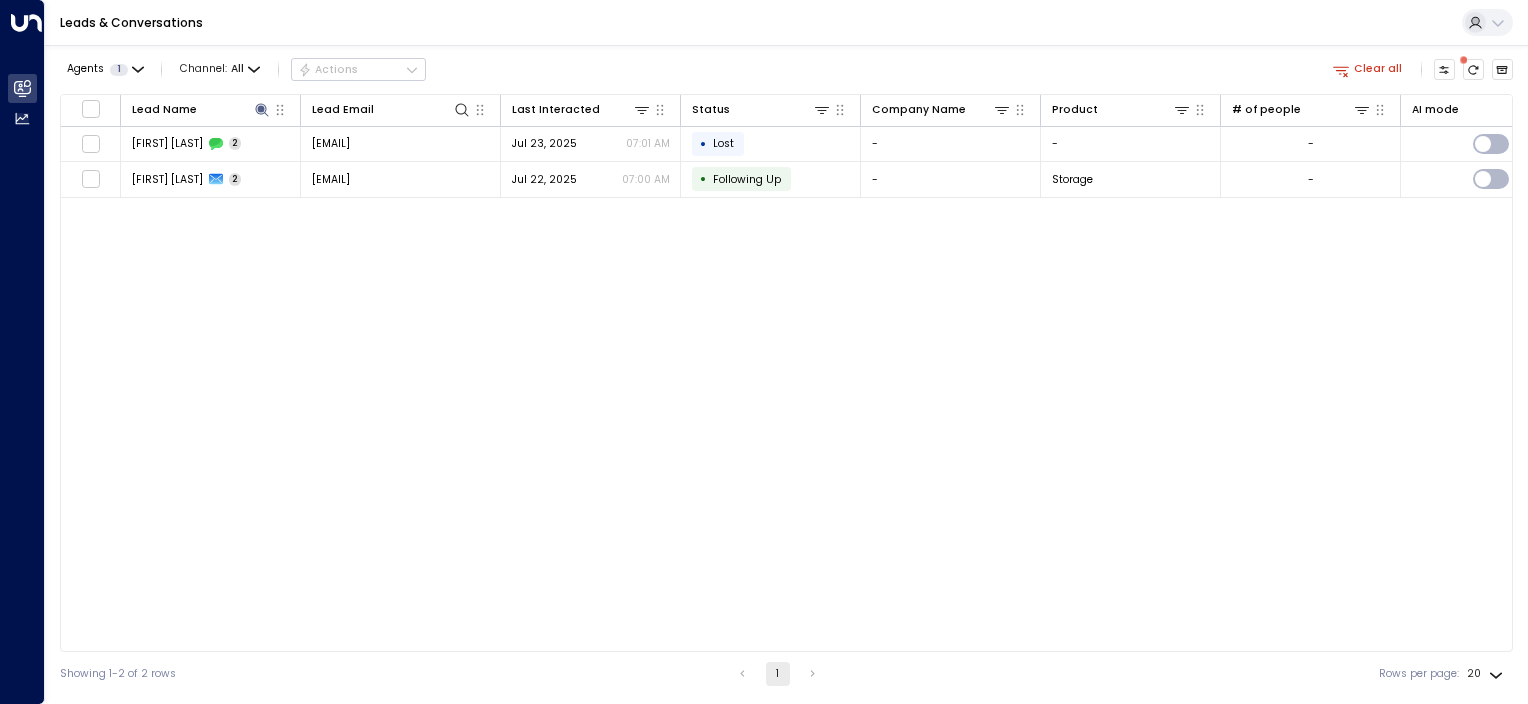 click on "Sophie Haig-Thomas [EMAIL] Jul 23, 2025 07:01 AM • Lost - - - [PHONE] [PHONE] - - Sophie Haig-Thomas [EMAIL] Jul 22, 2025 07:00 AM • Following Up - Storage - [EMAIL] [PHONE] [STATE] Space Station Banbury" at bounding box center (786, 373) 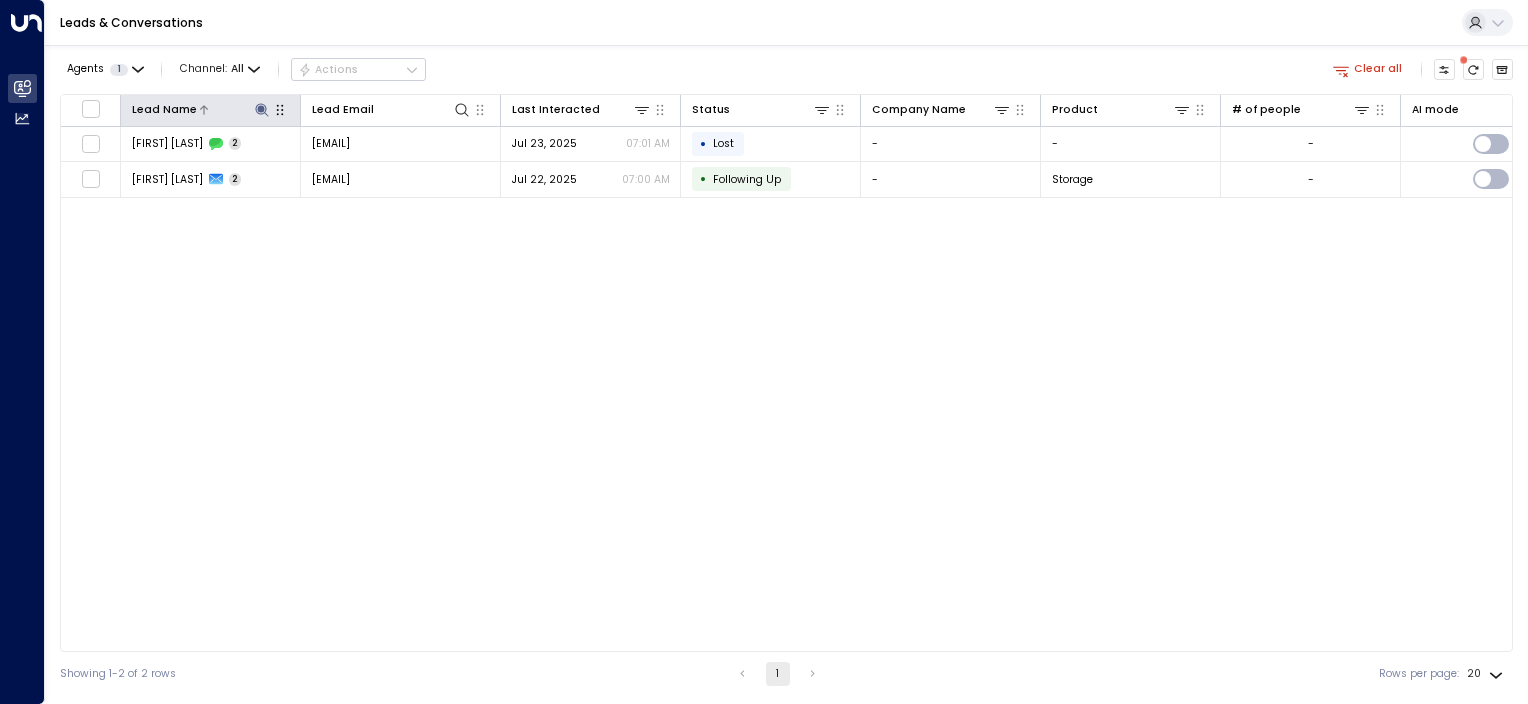 click 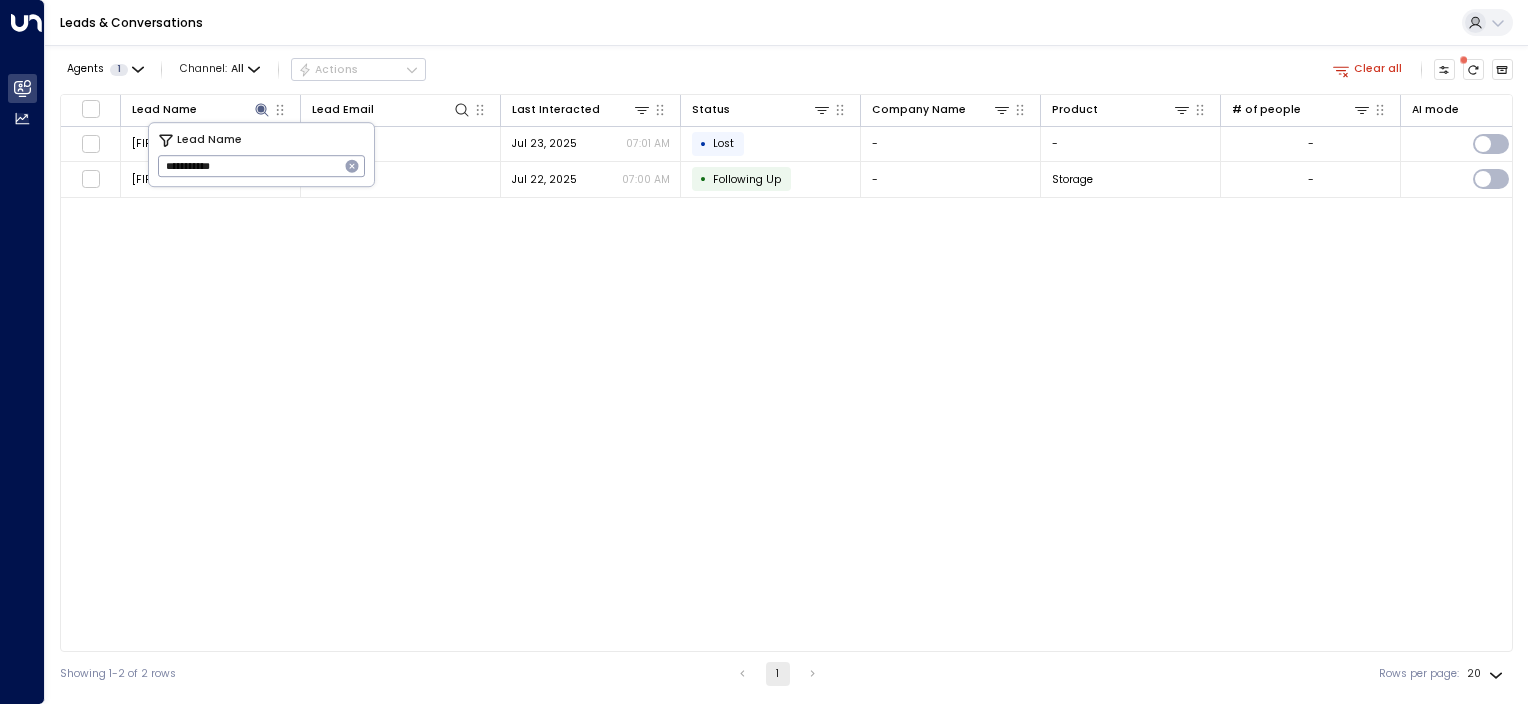 click on "**********" at bounding box center [764, 348] 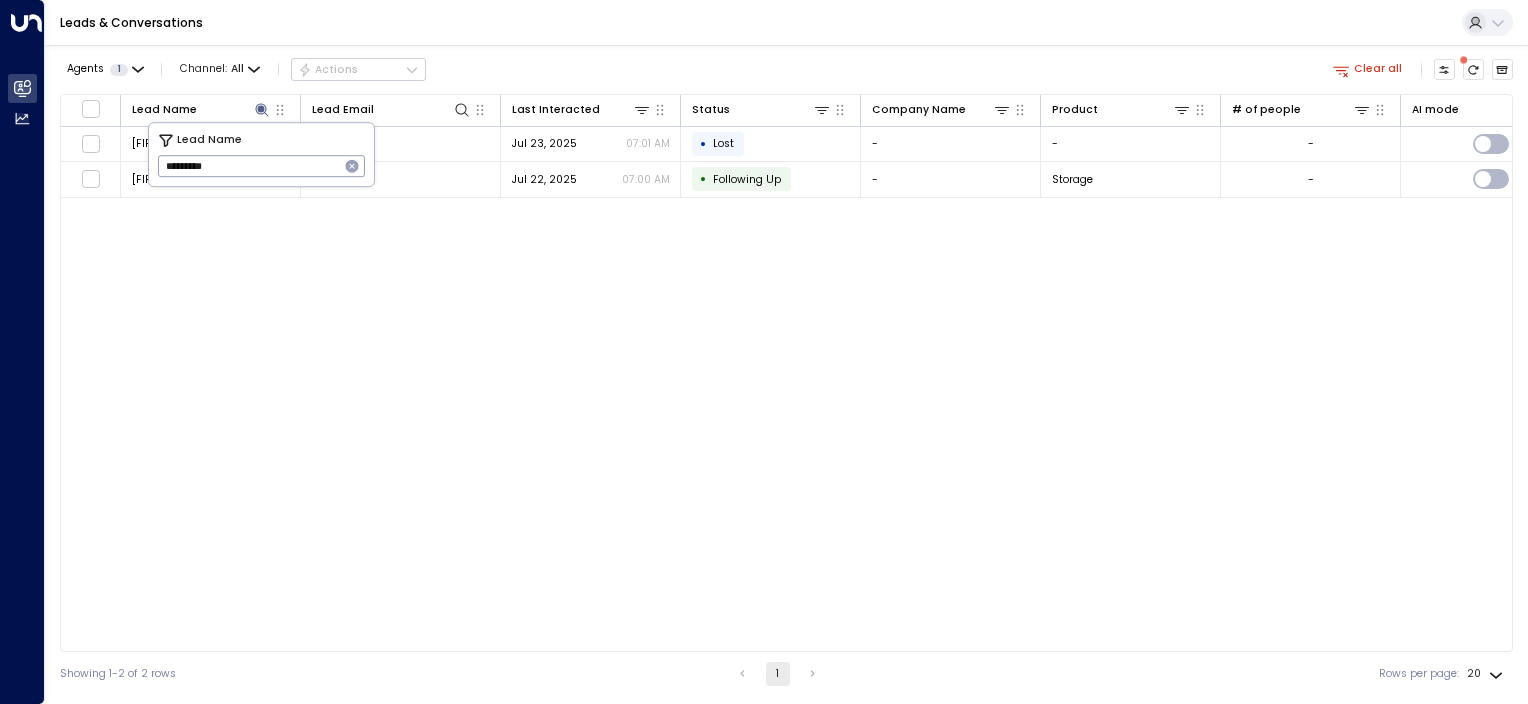 type on "**********" 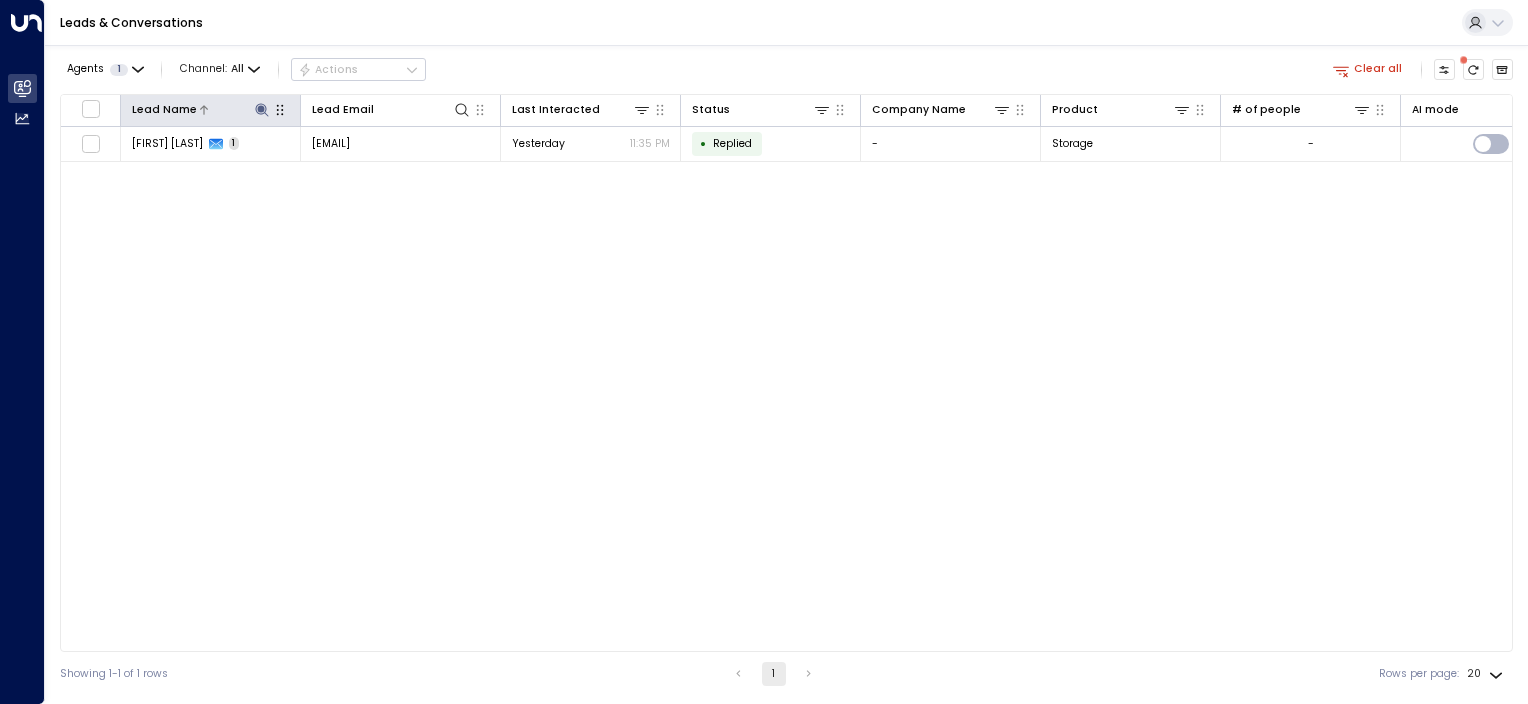 click 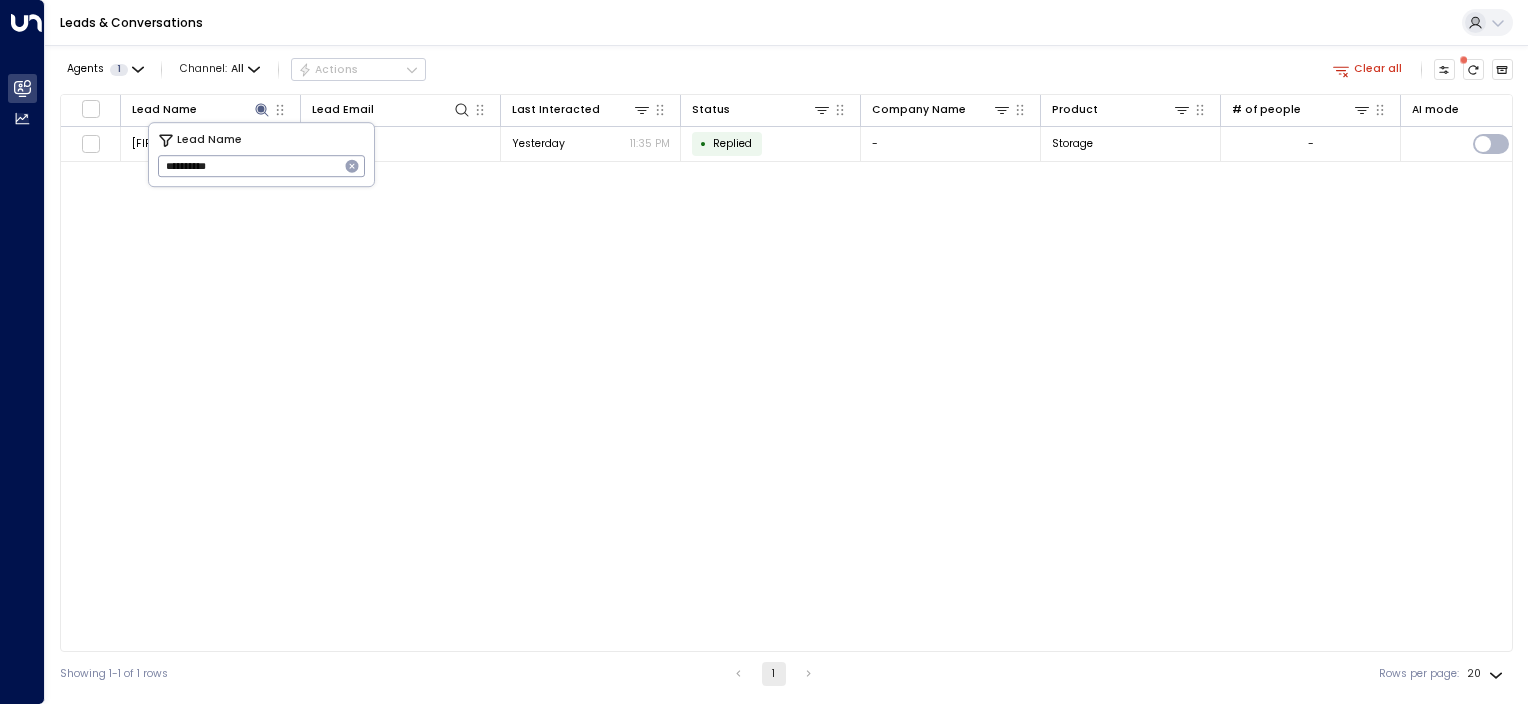 drag, startPoint x: 305, startPoint y: 169, endPoint x: 0, endPoint y: 28, distance: 336.0149 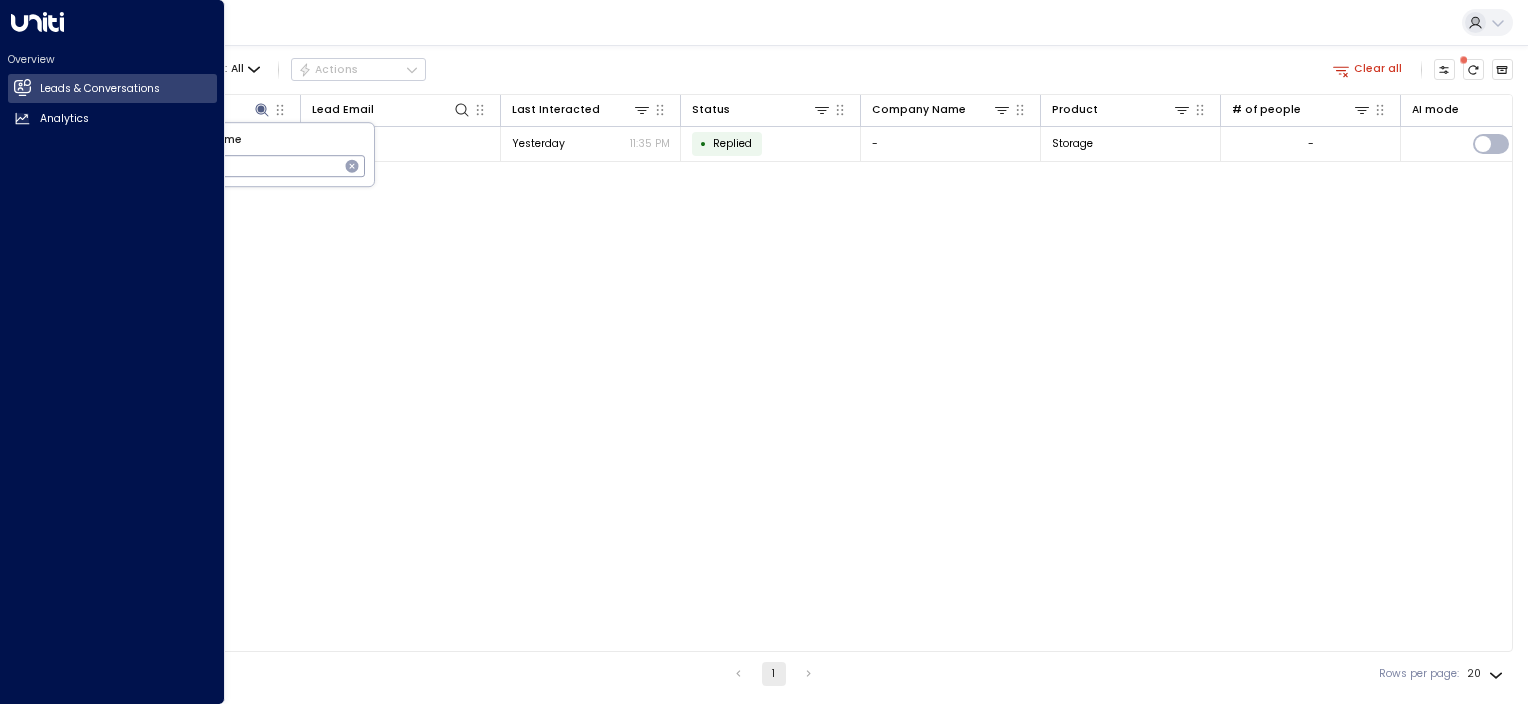 type on "****" 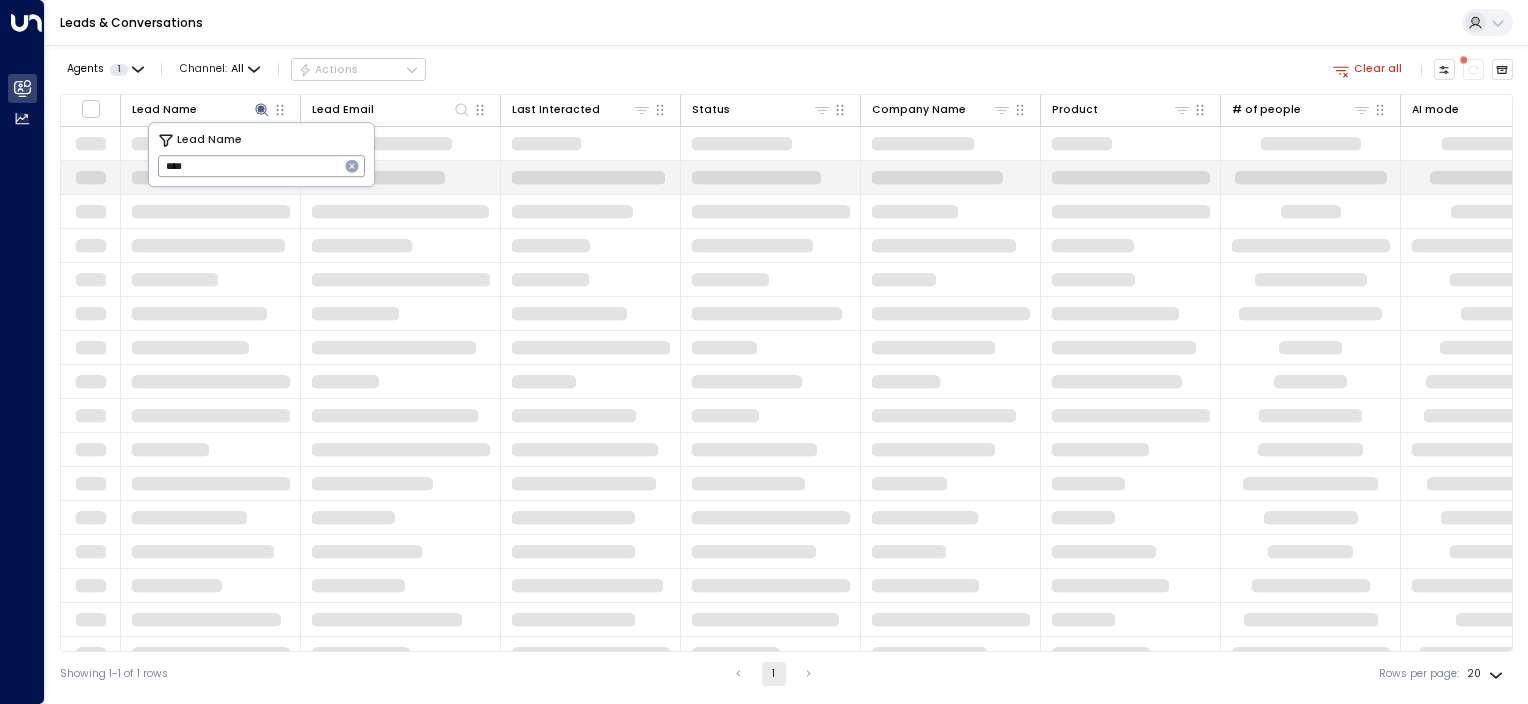 click at bounding box center [401, 211] 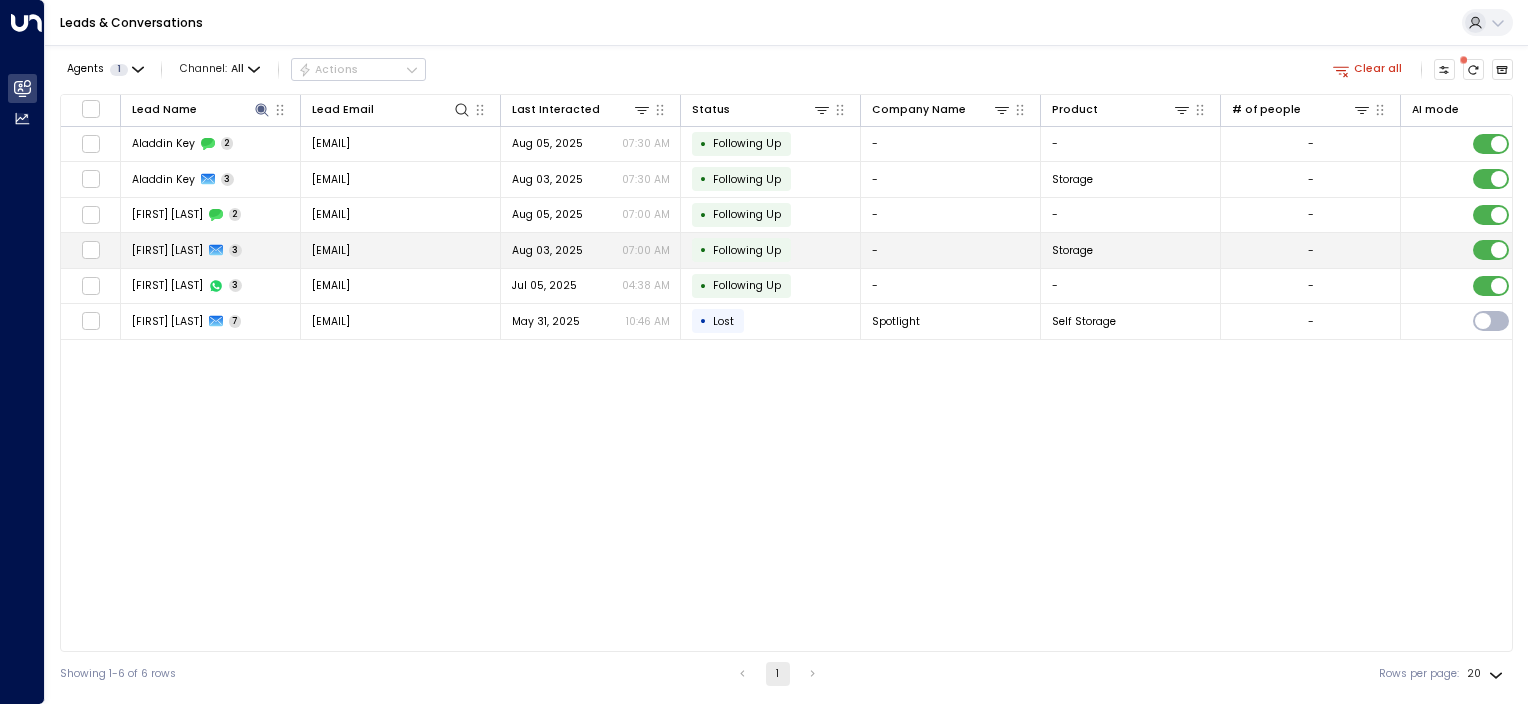 click on "• Following Up" at bounding box center [771, 250] 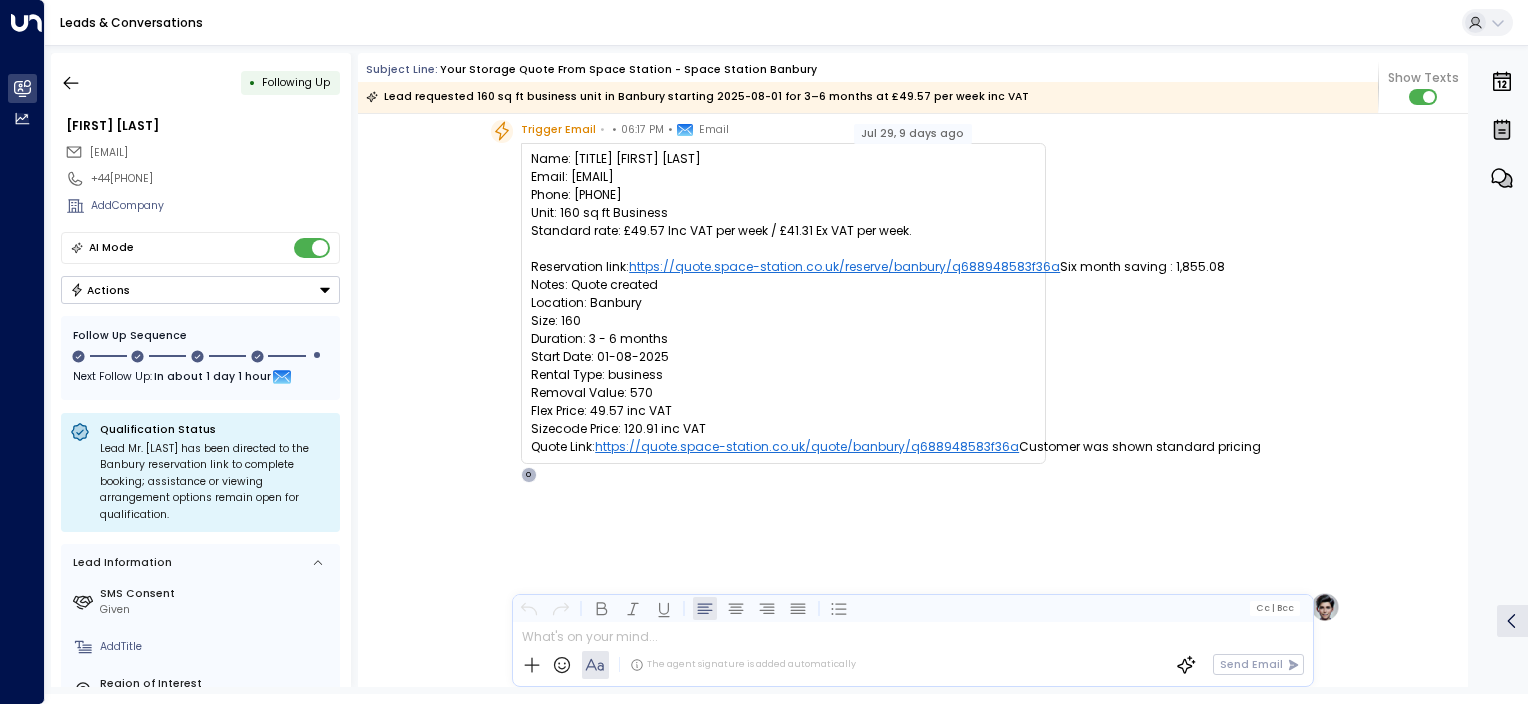 scroll, scrollTop: 0, scrollLeft: 0, axis: both 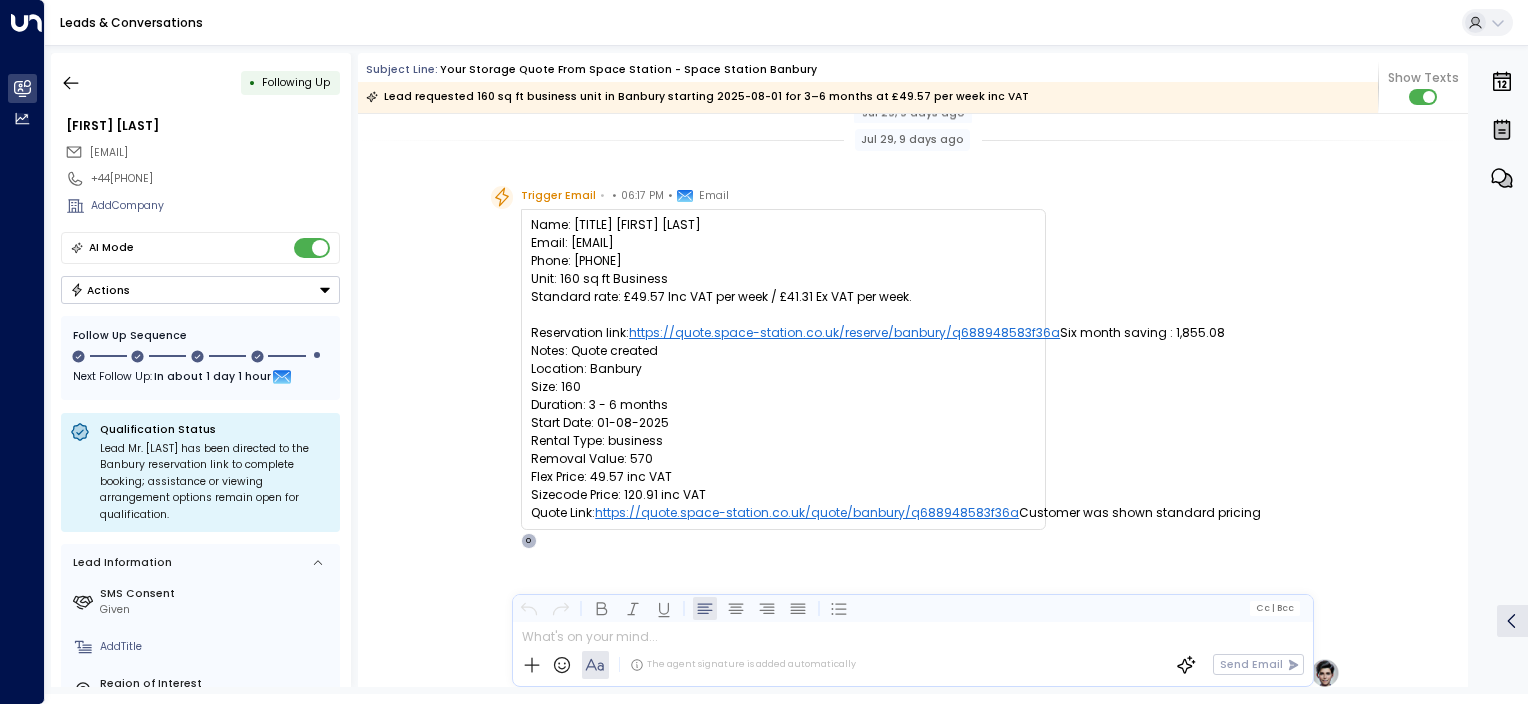 click on "• Following Up" at bounding box center [200, 83] 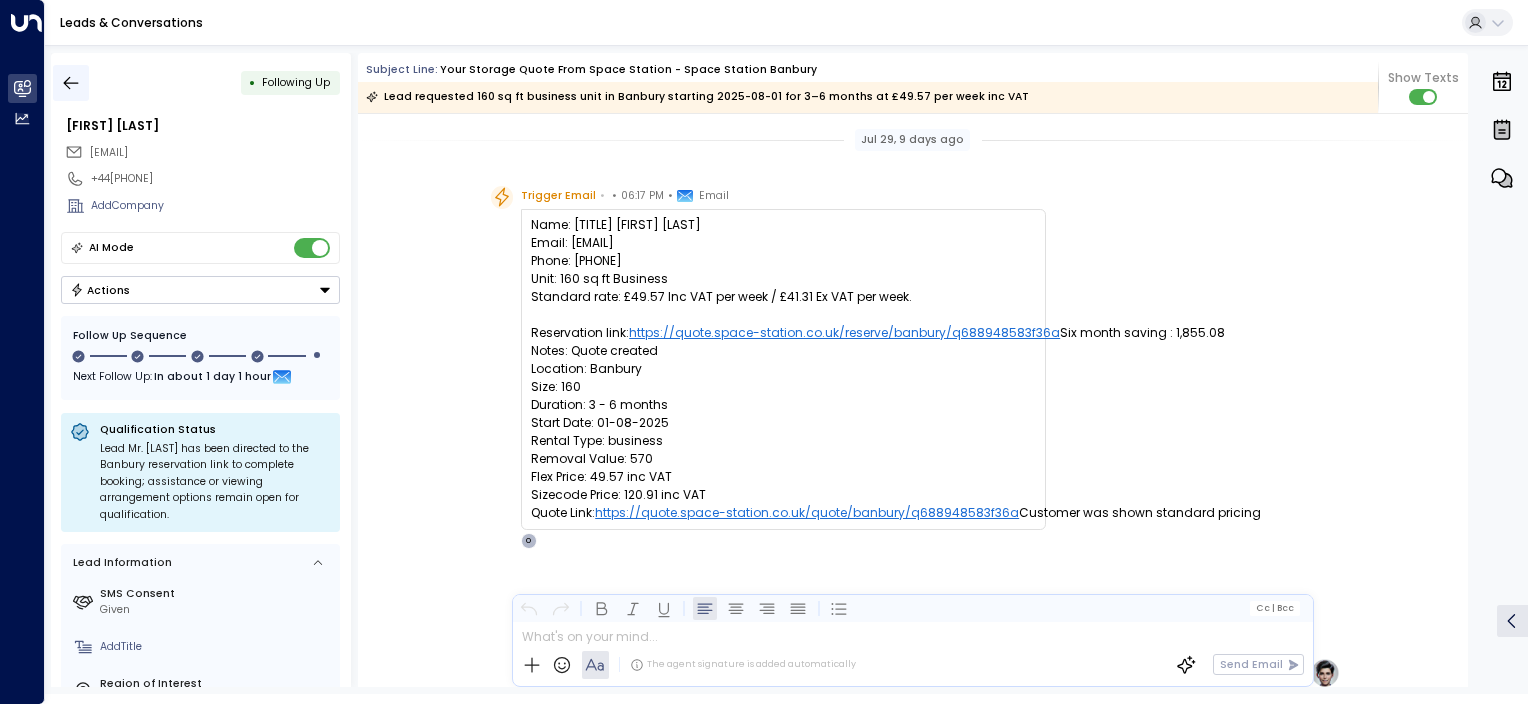 click 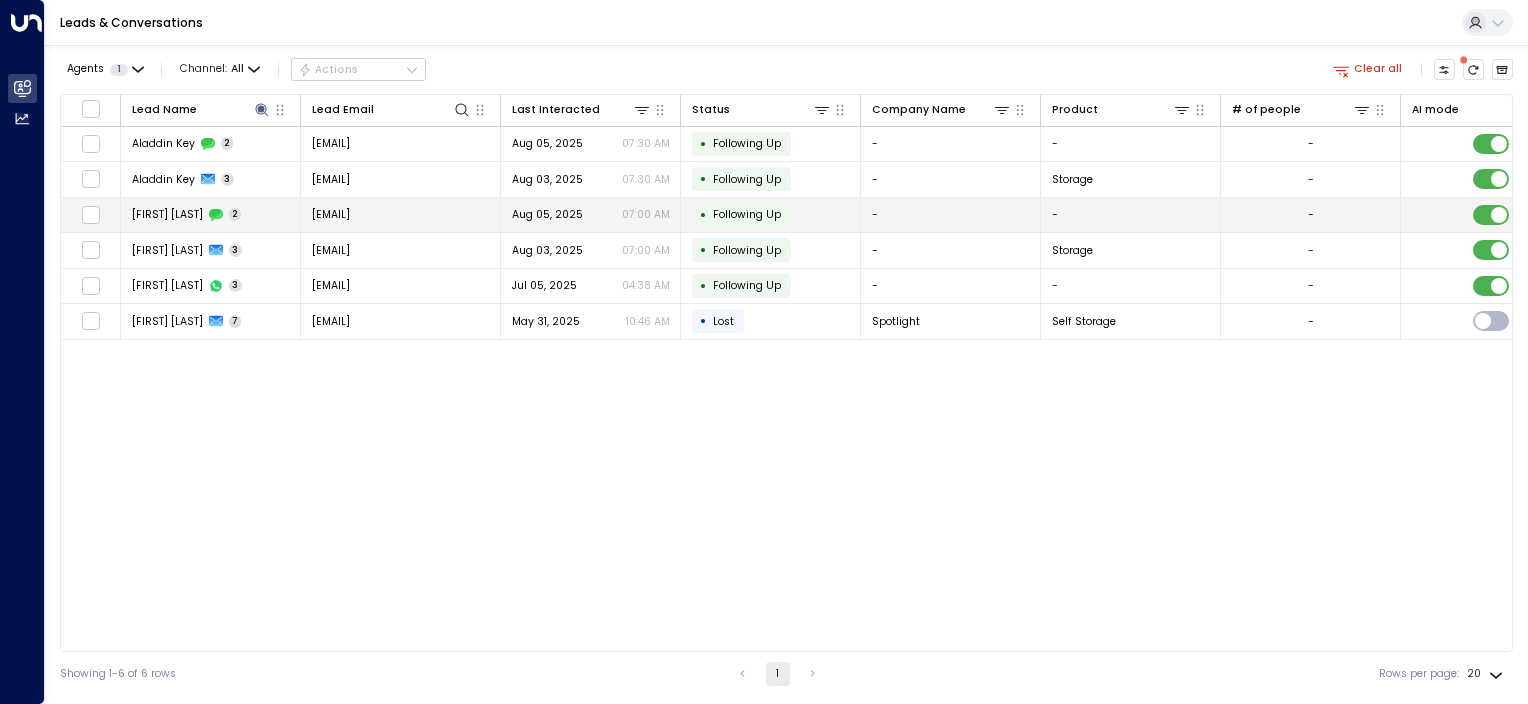 click on "Following Up" at bounding box center [747, 214] 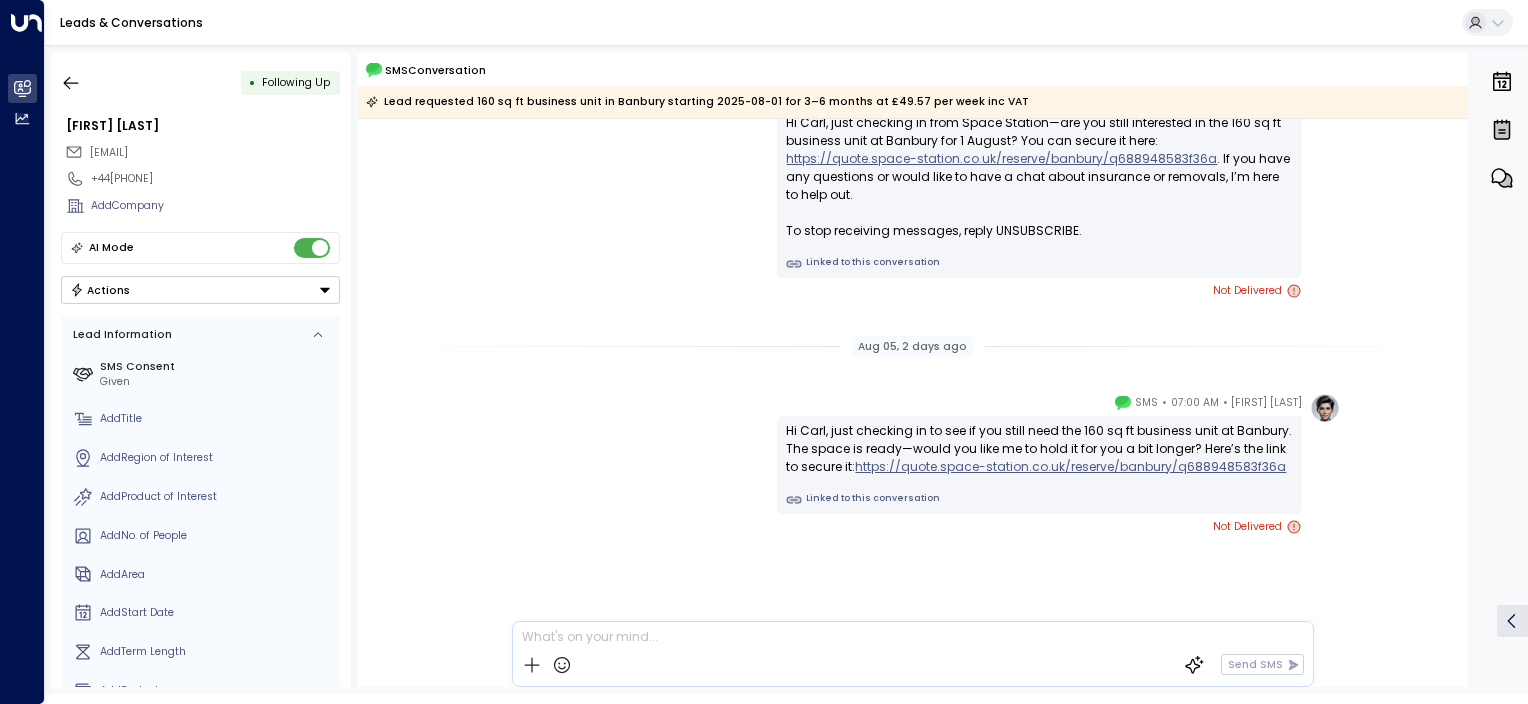 scroll, scrollTop: 105, scrollLeft: 0, axis: vertical 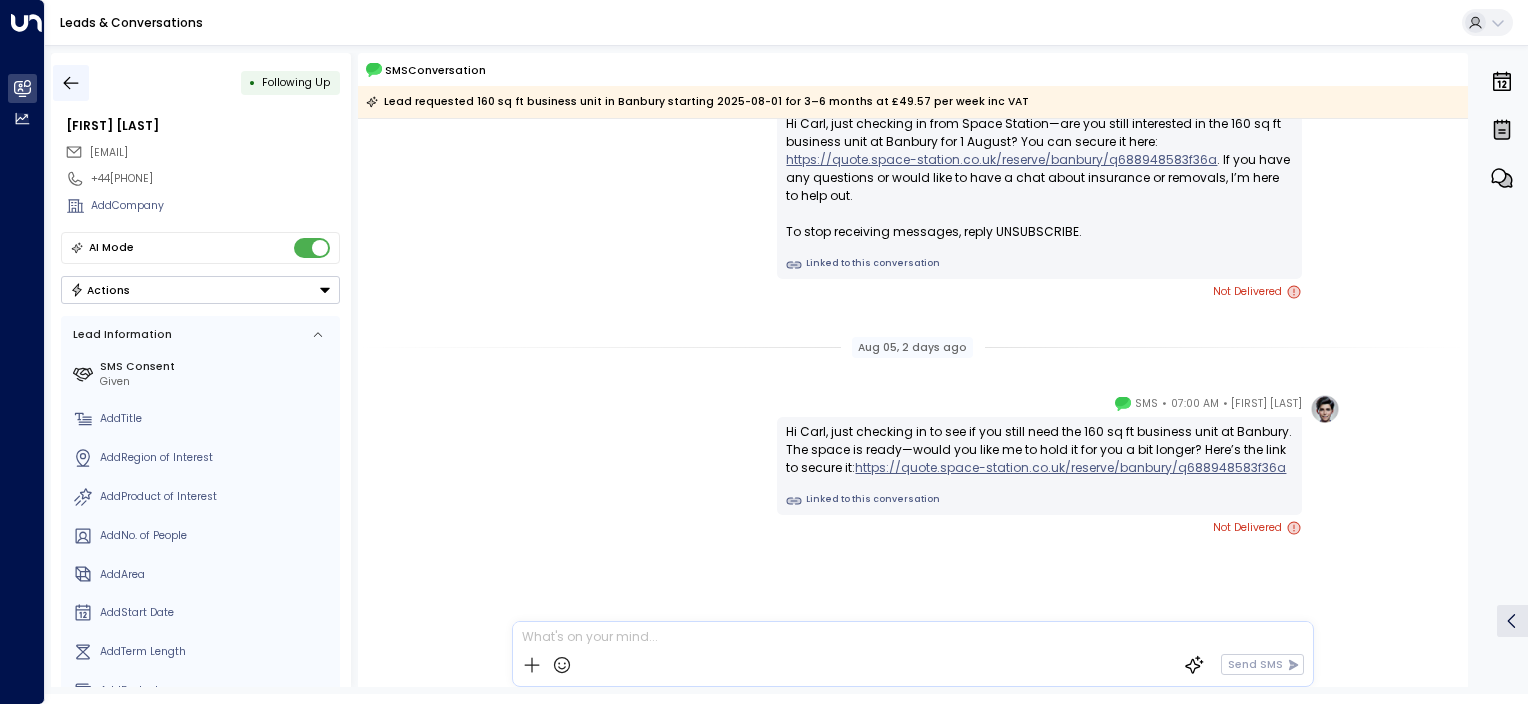 click 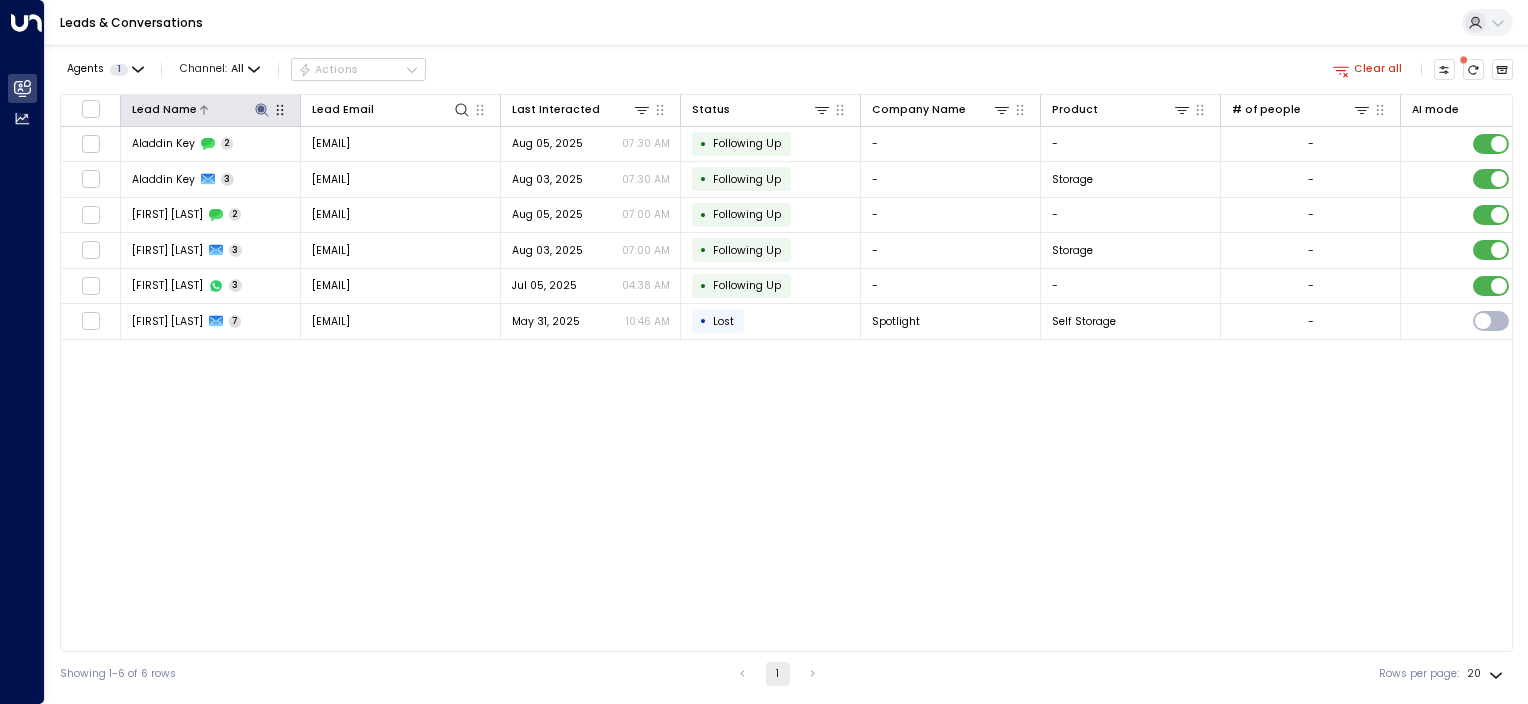 click 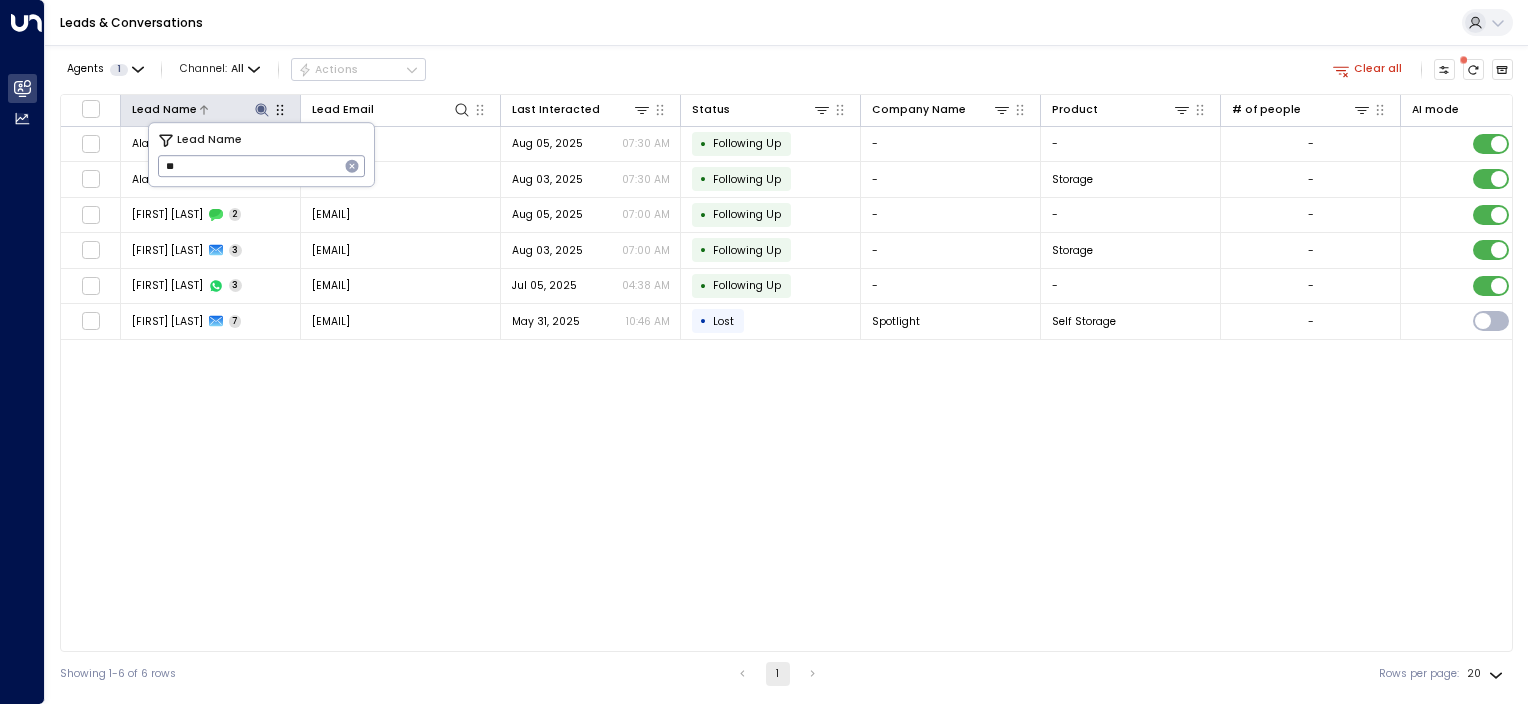 type on "*" 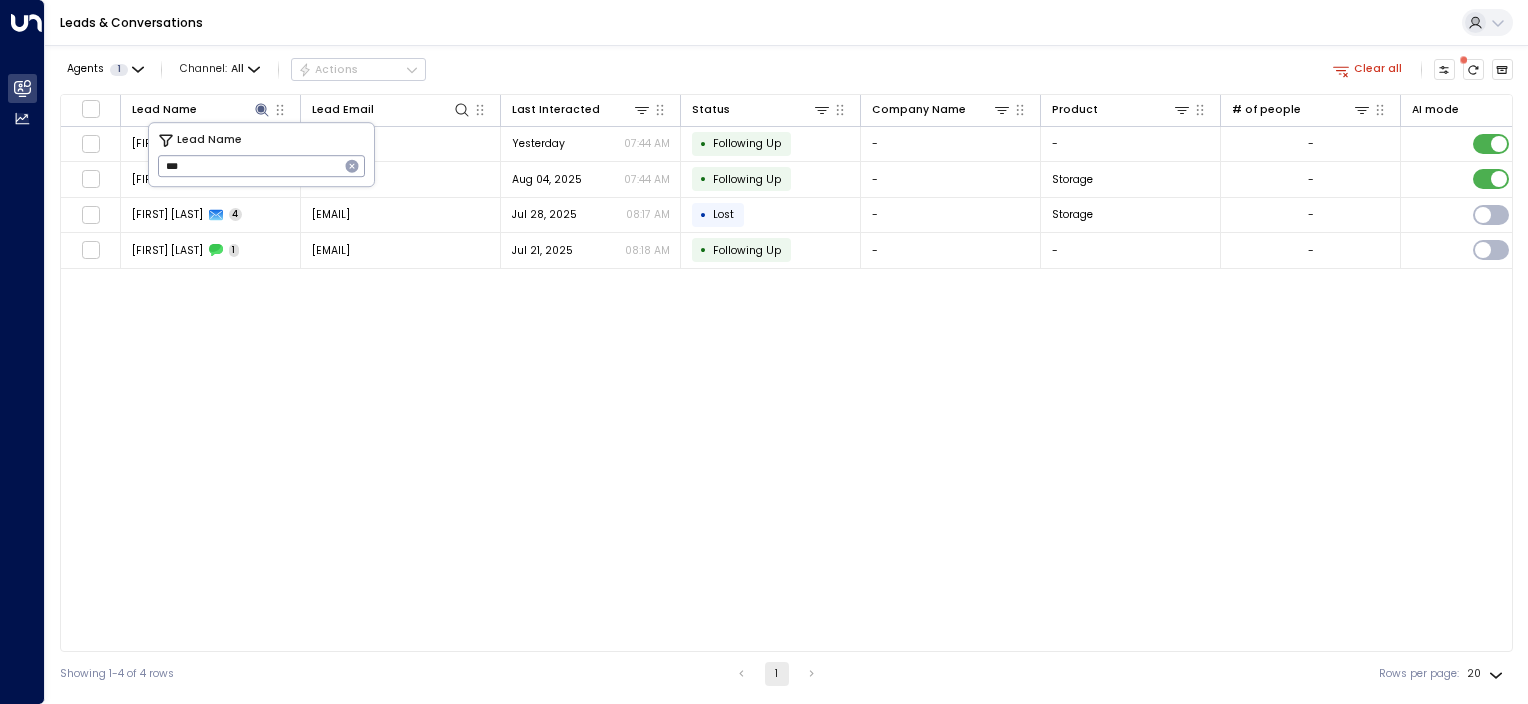 click on "Lead Name Lead Email Last Interacted Status Company Name Product # of people AI mode Trigger Phone Region Location [FIRST] [LAST] 2 [EMAIL] Yesterday 07:44 AM • Following Up - - - +44[PHONE] +44[PHONE] - - [FIRST] [LAST] 3 [EMAIL] Aug 04, 2025 07:44 AM • Following Up - Storage - [EMAIL] +44[PHONE] London Space Station Chiswick [FIRST] [LAST] 4 [EMAIL] Jul 28, 2025 08:17 AM • Lost - Storage - [EMAIL] +44[PHONE] Shropshire Space Station Stirchley [FIRST] [LAST] 1 [EMAIL] Jul 21, 2025 08:18 AM • Following Up - - - +44[PHONE] +44[PHONE] - -" at bounding box center (786, 373) 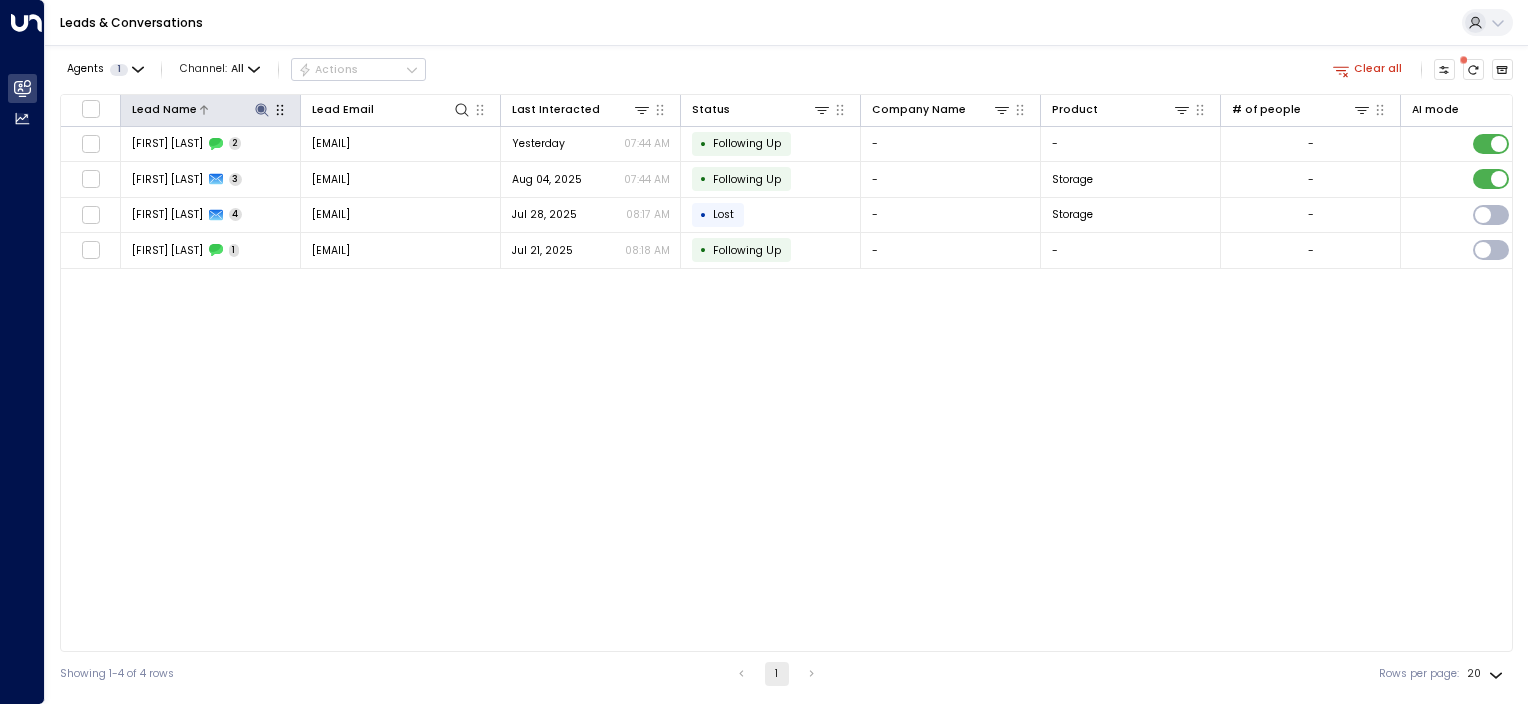 click 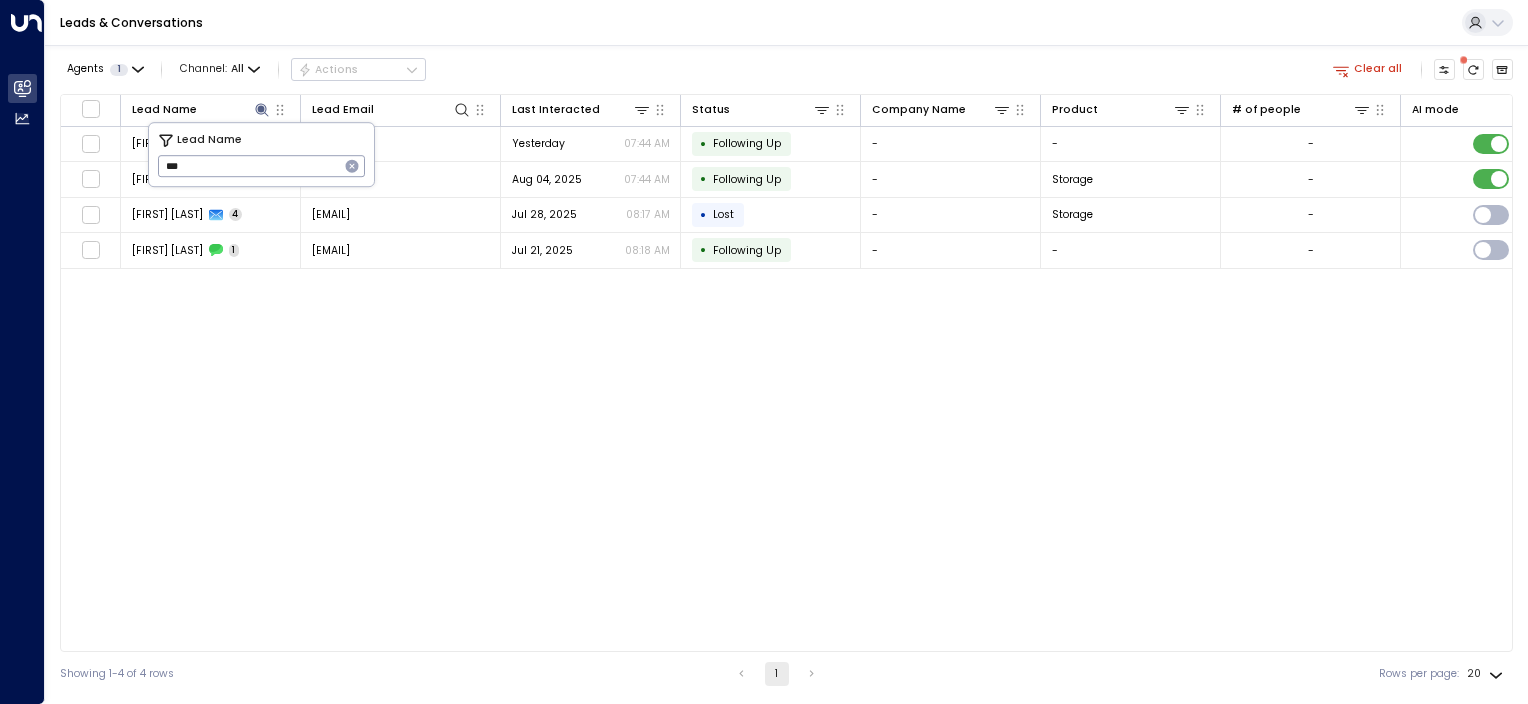 drag, startPoint x: 159, startPoint y: 155, endPoint x: 171, endPoint y: 149, distance: 13.416408 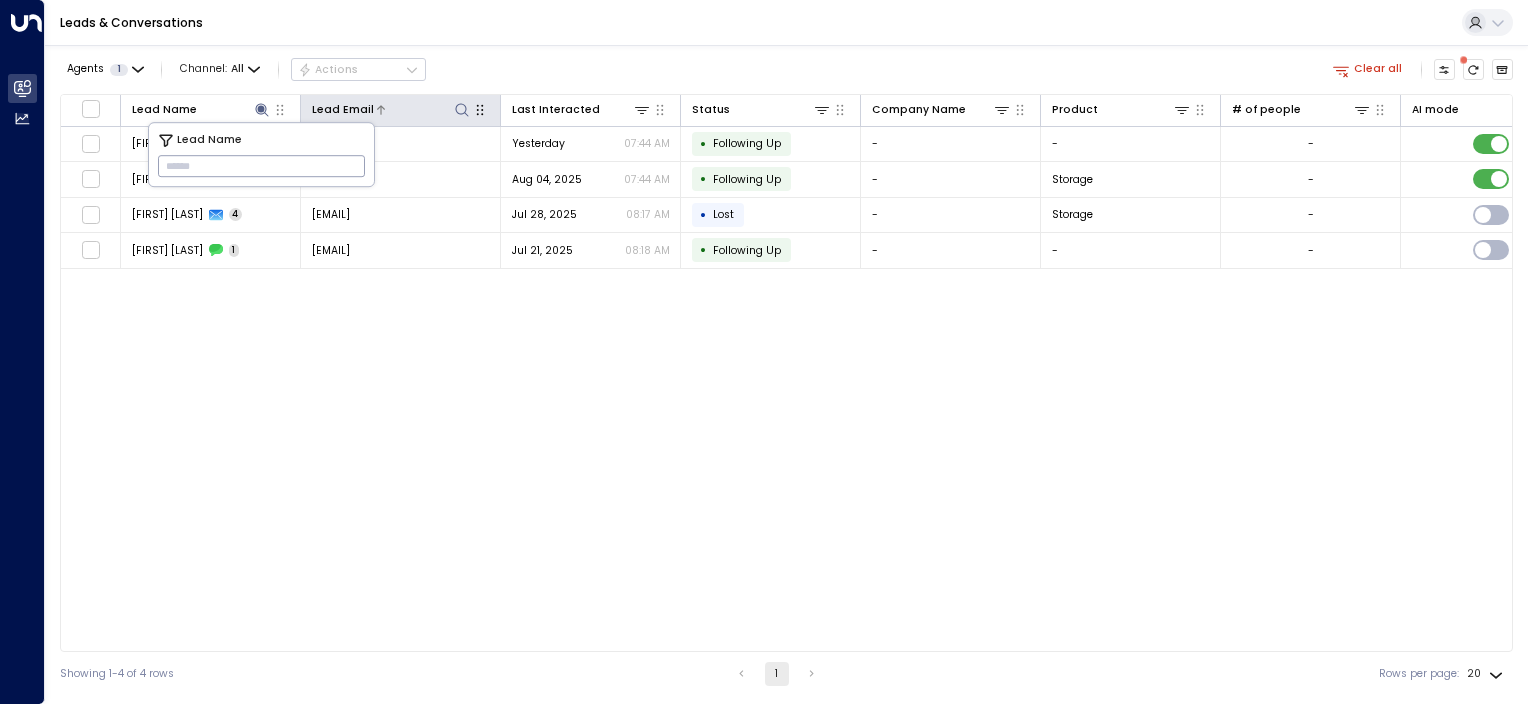click 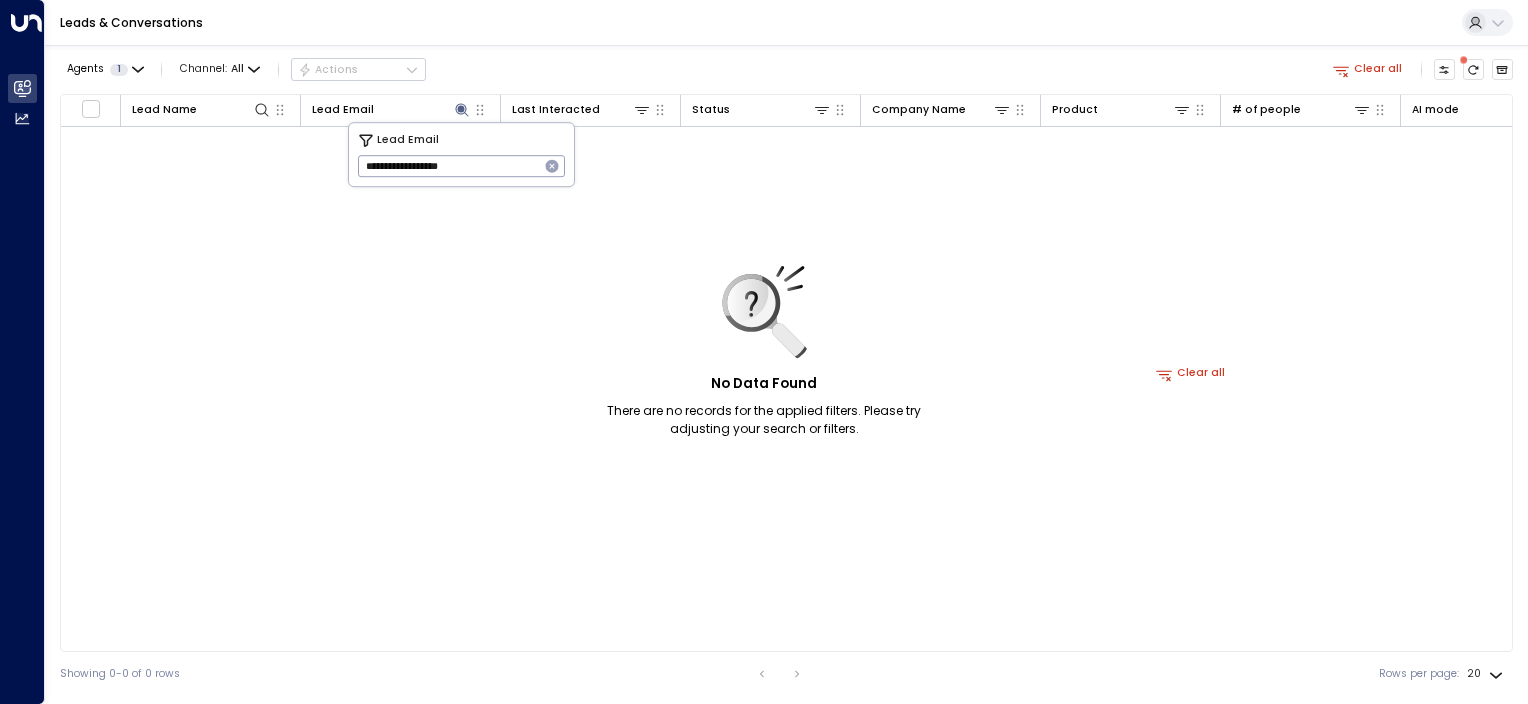 drag, startPoint x: 495, startPoint y: 174, endPoint x: 0, endPoint y: 80, distance: 503.84622 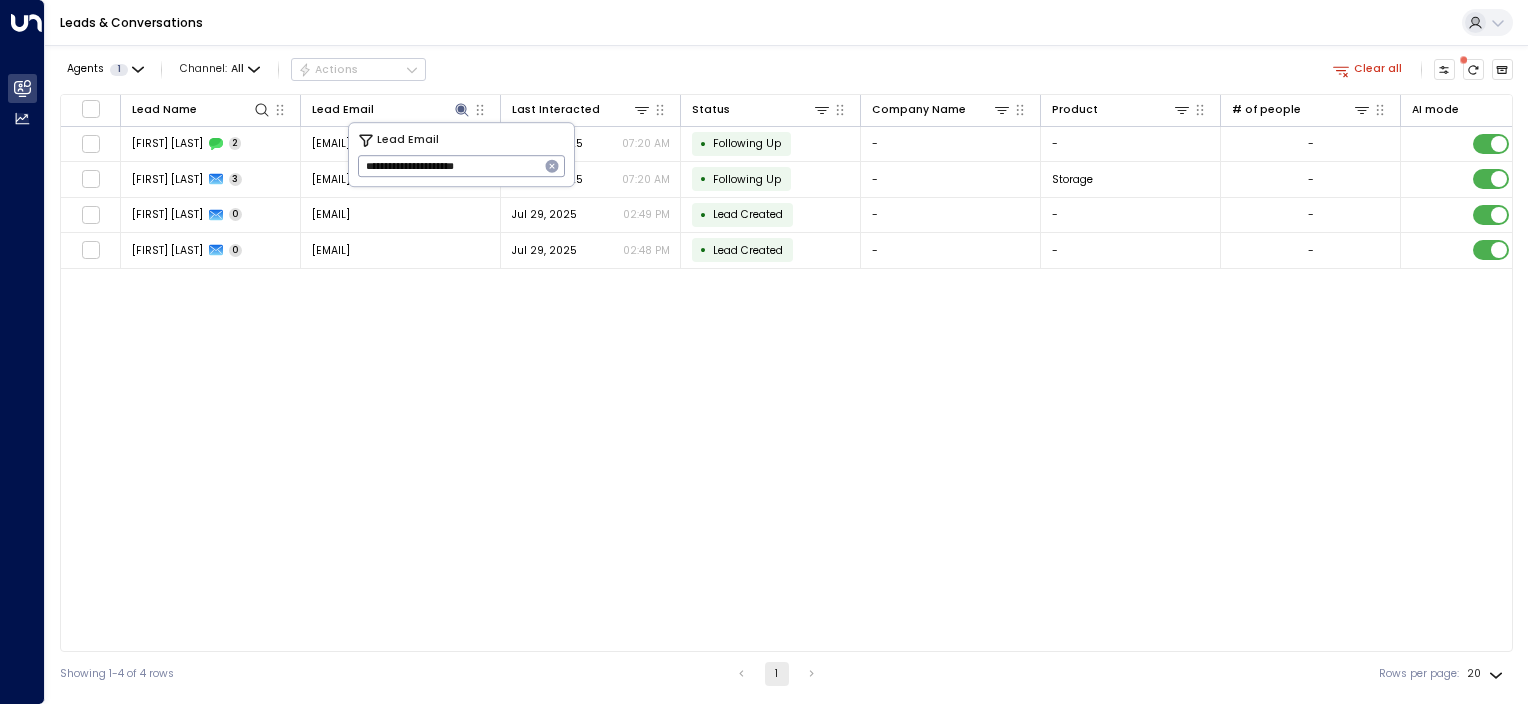 drag, startPoint x: 670, startPoint y: 364, endPoint x: 763, endPoint y: 306, distance: 109.60383 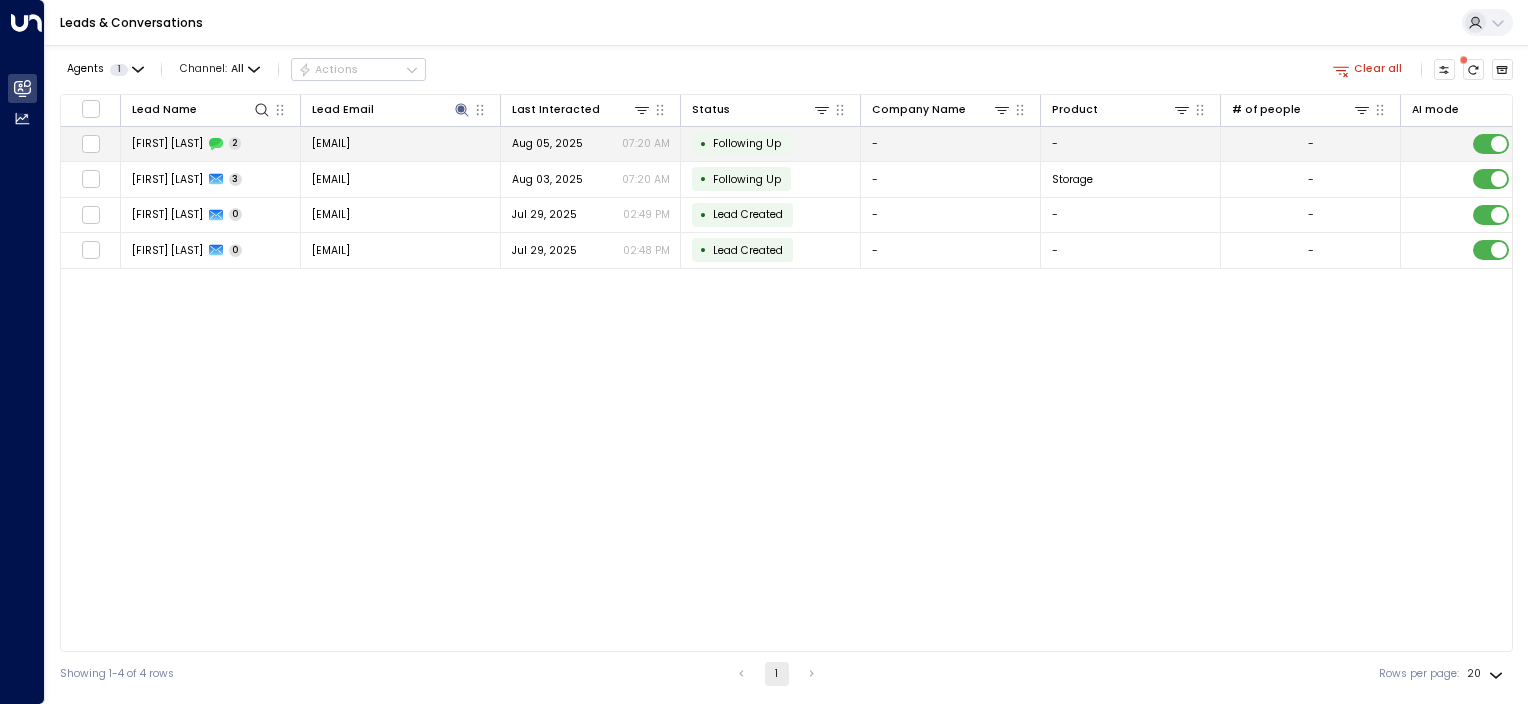 click on "Aug 05, 2025 07:20 AM" at bounding box center (591, 143) 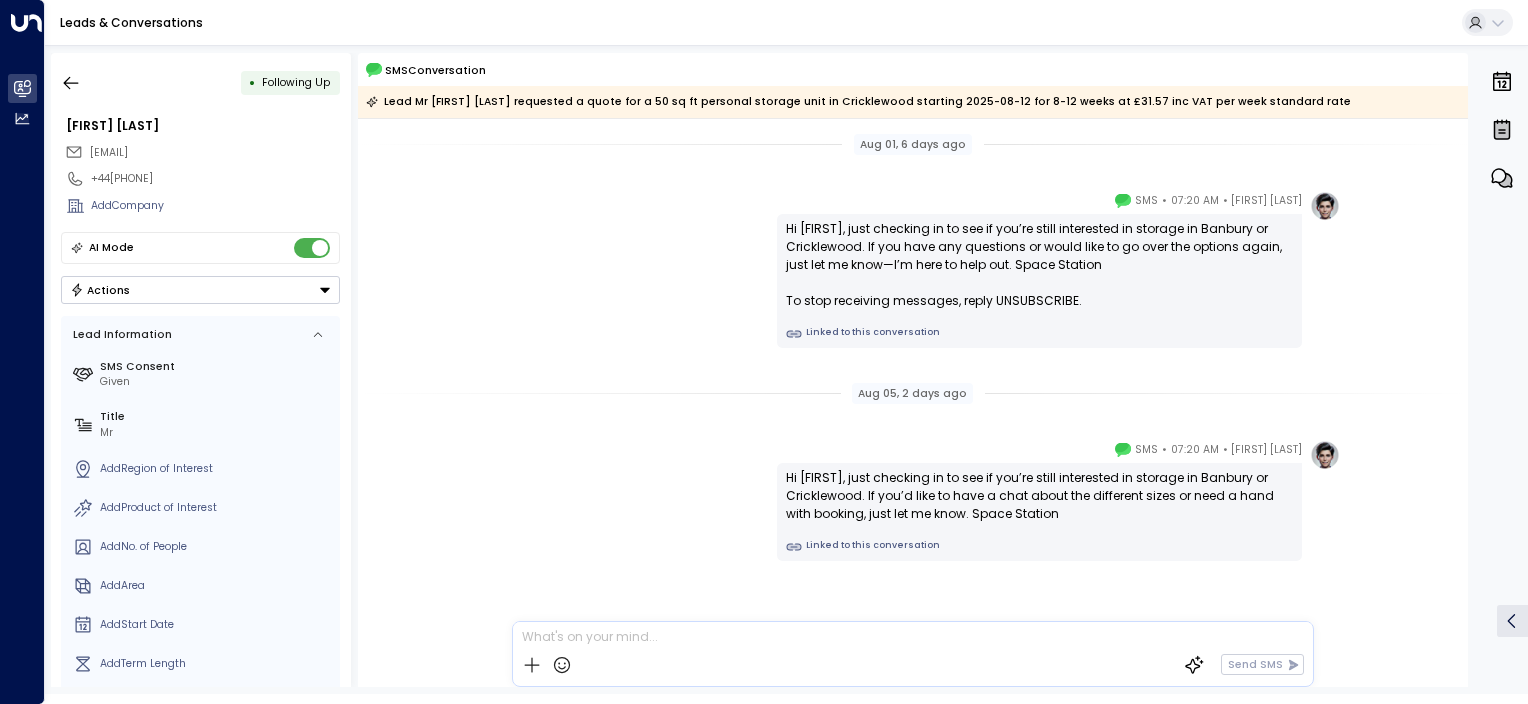 scroll, scrollTop: 24, scrollLeft: 0, axis: vertical 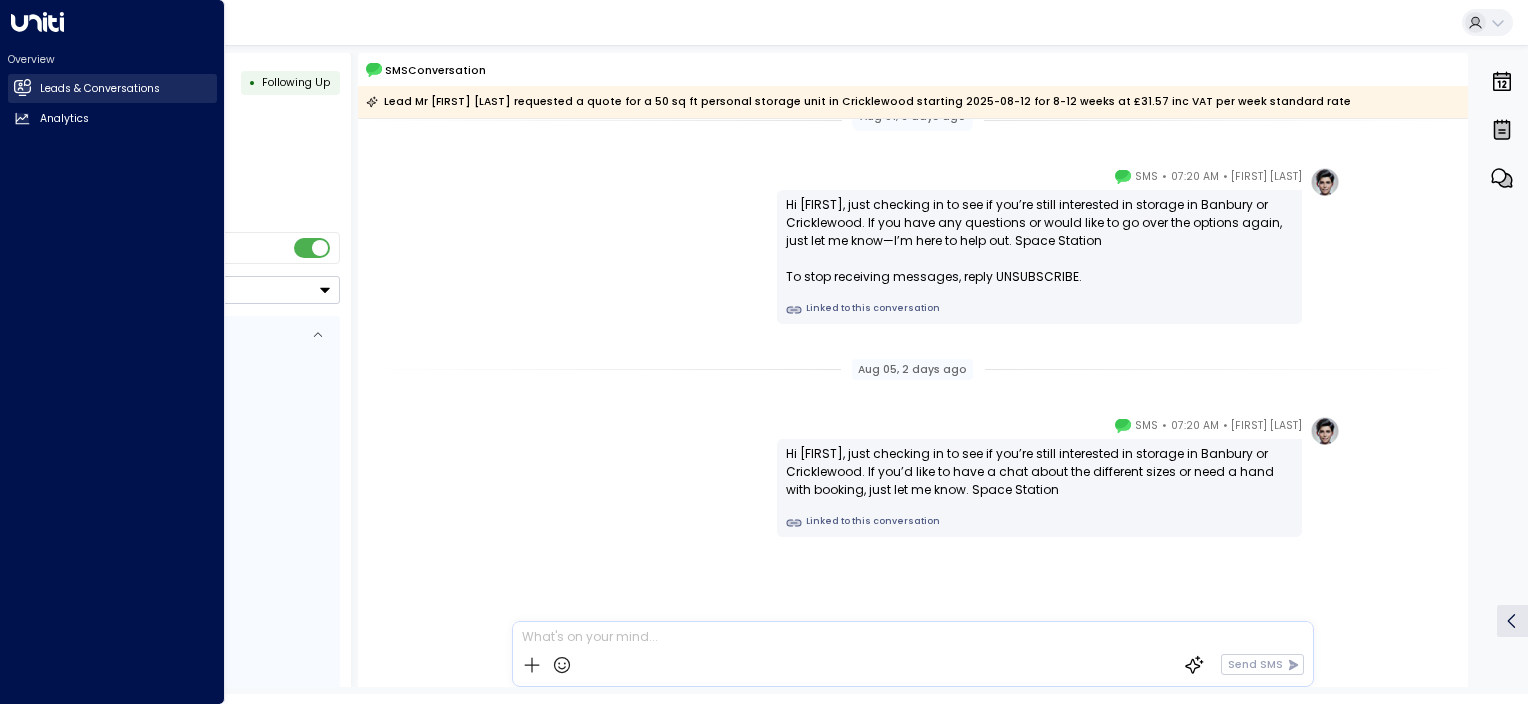 click on "Leads & Conversations" at bounding box center (100, 89) 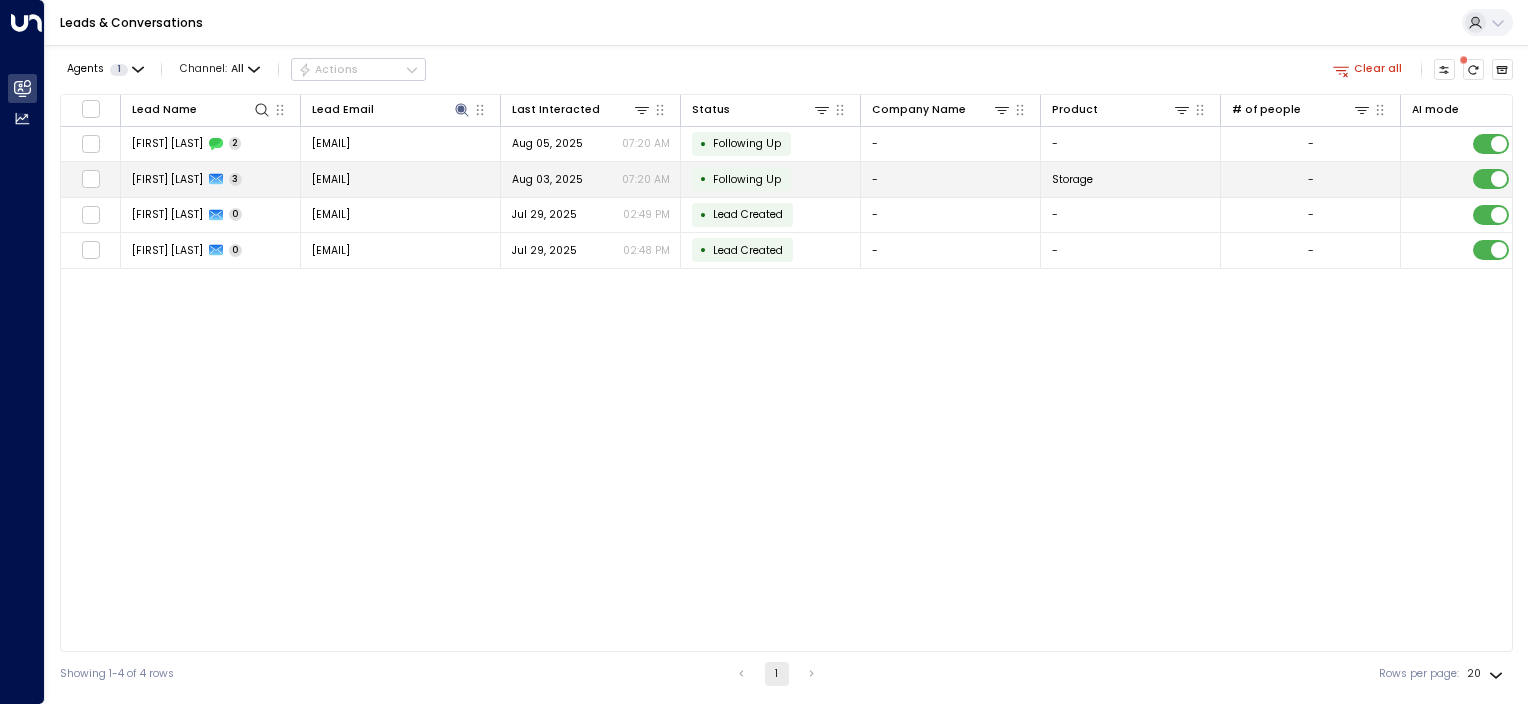 click on "[EMAIL]" at bounding box center (401, 179) 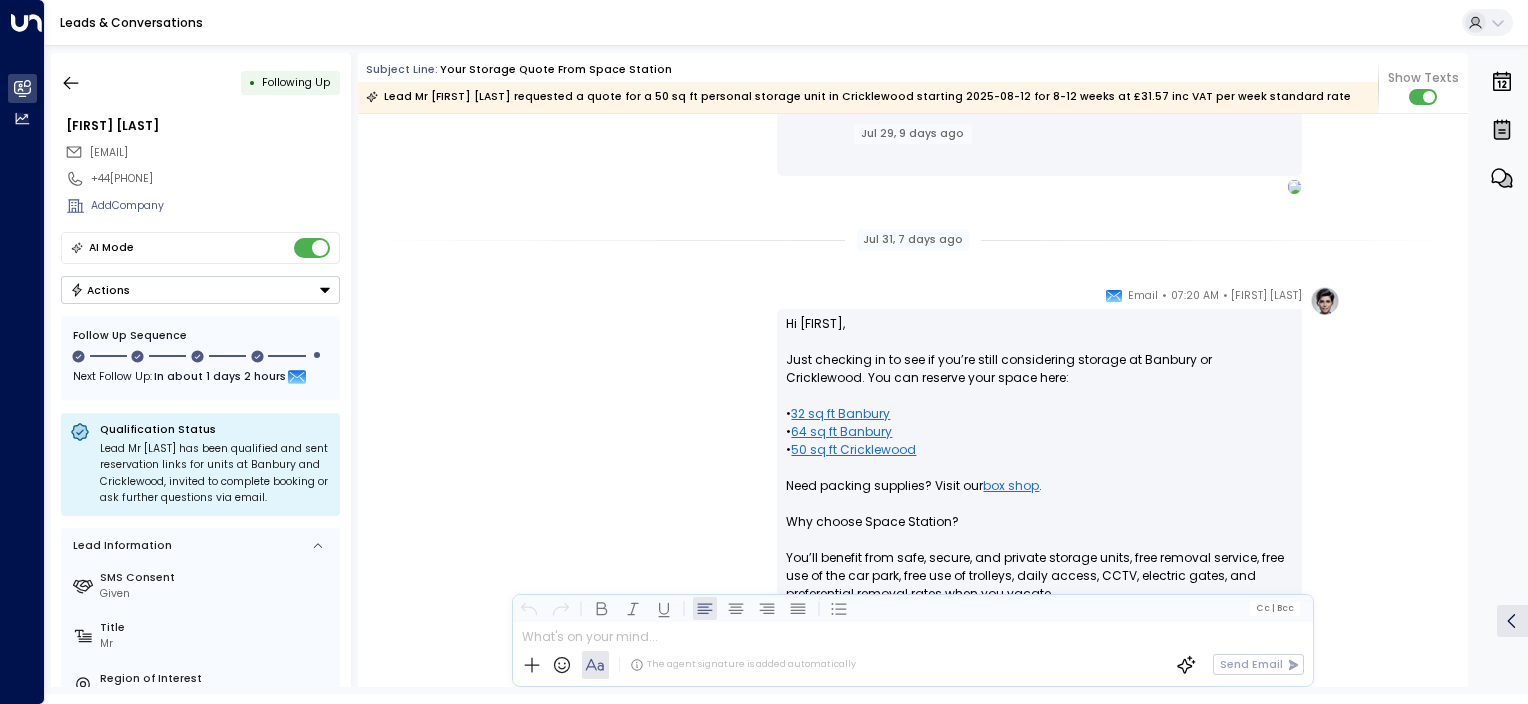scroll, scrollTop: 824, scrollLeft: 0, axis: vertical 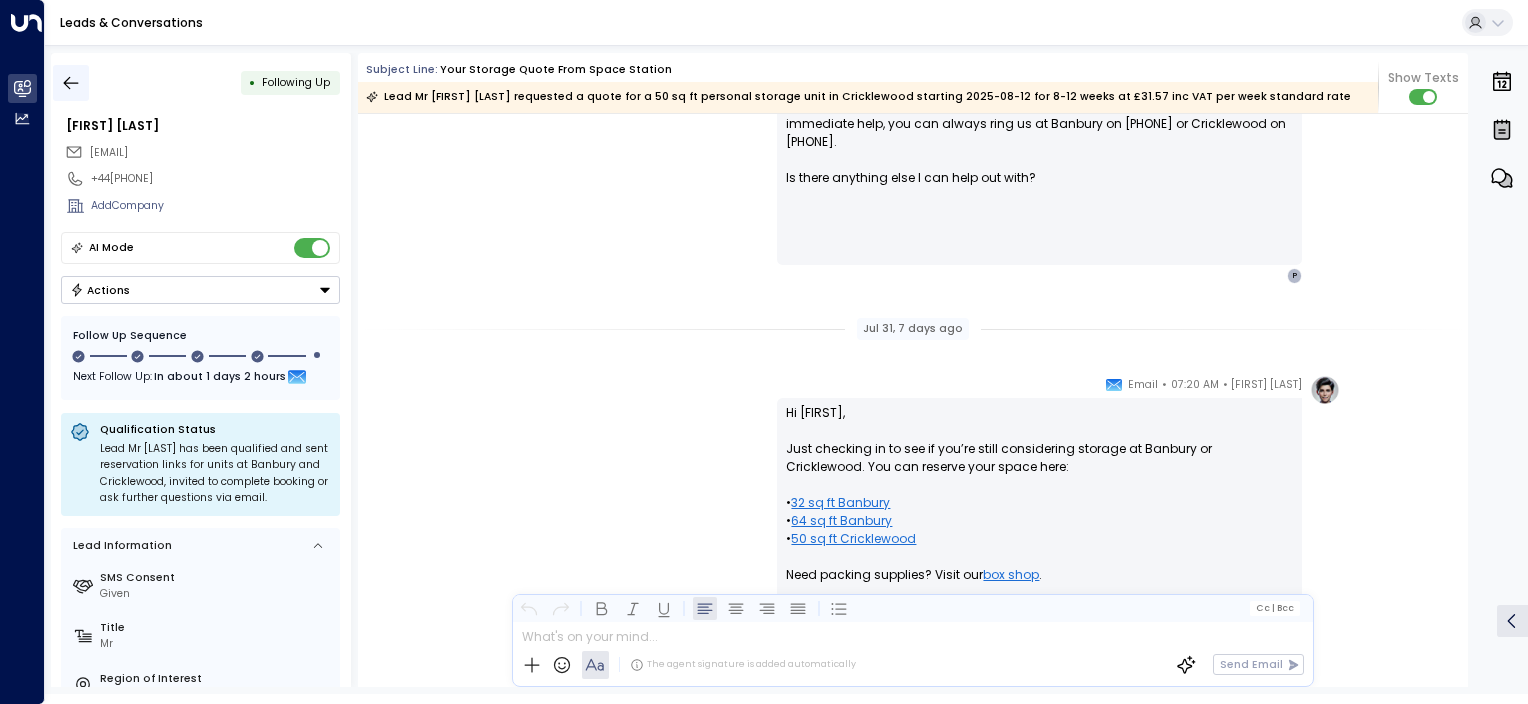 click 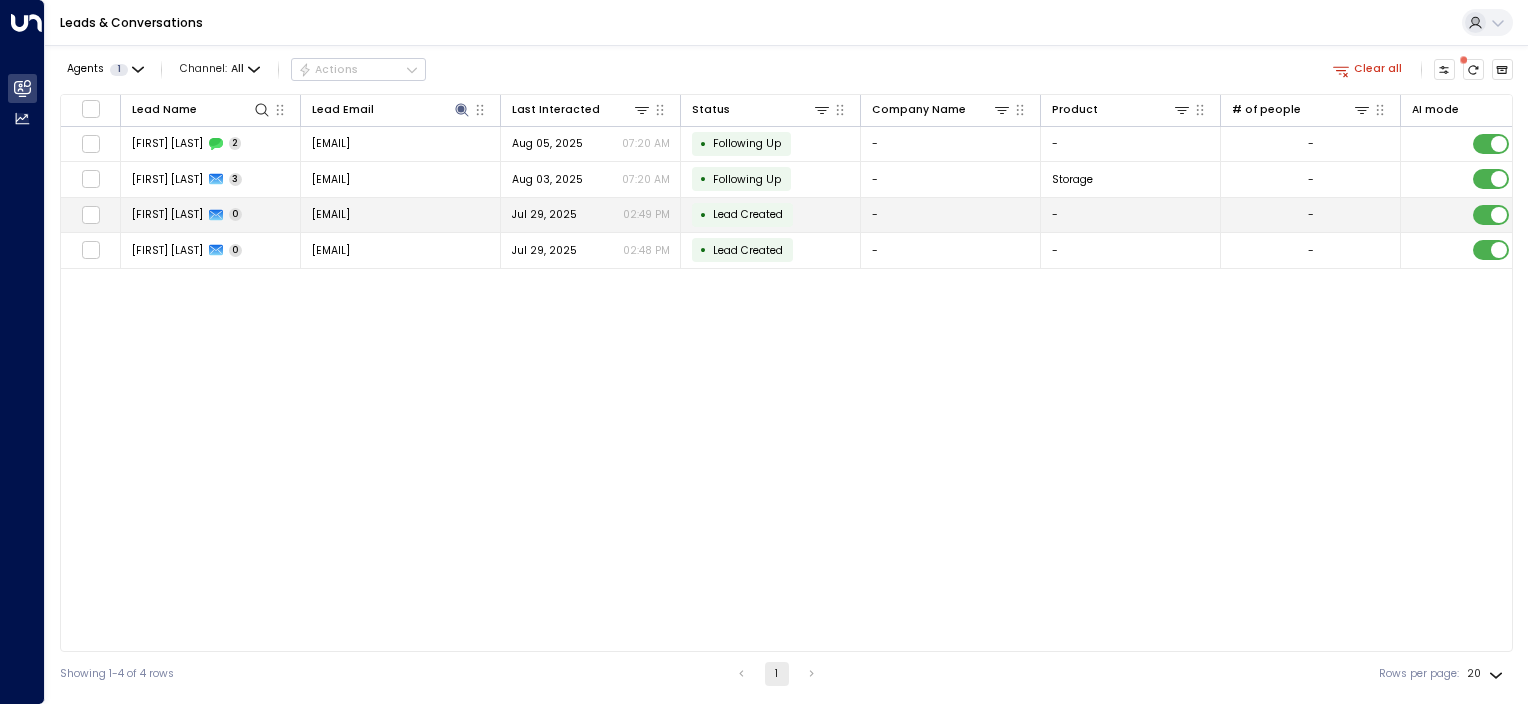 click on "[EMAIL]" at bounding box center (401, 215) 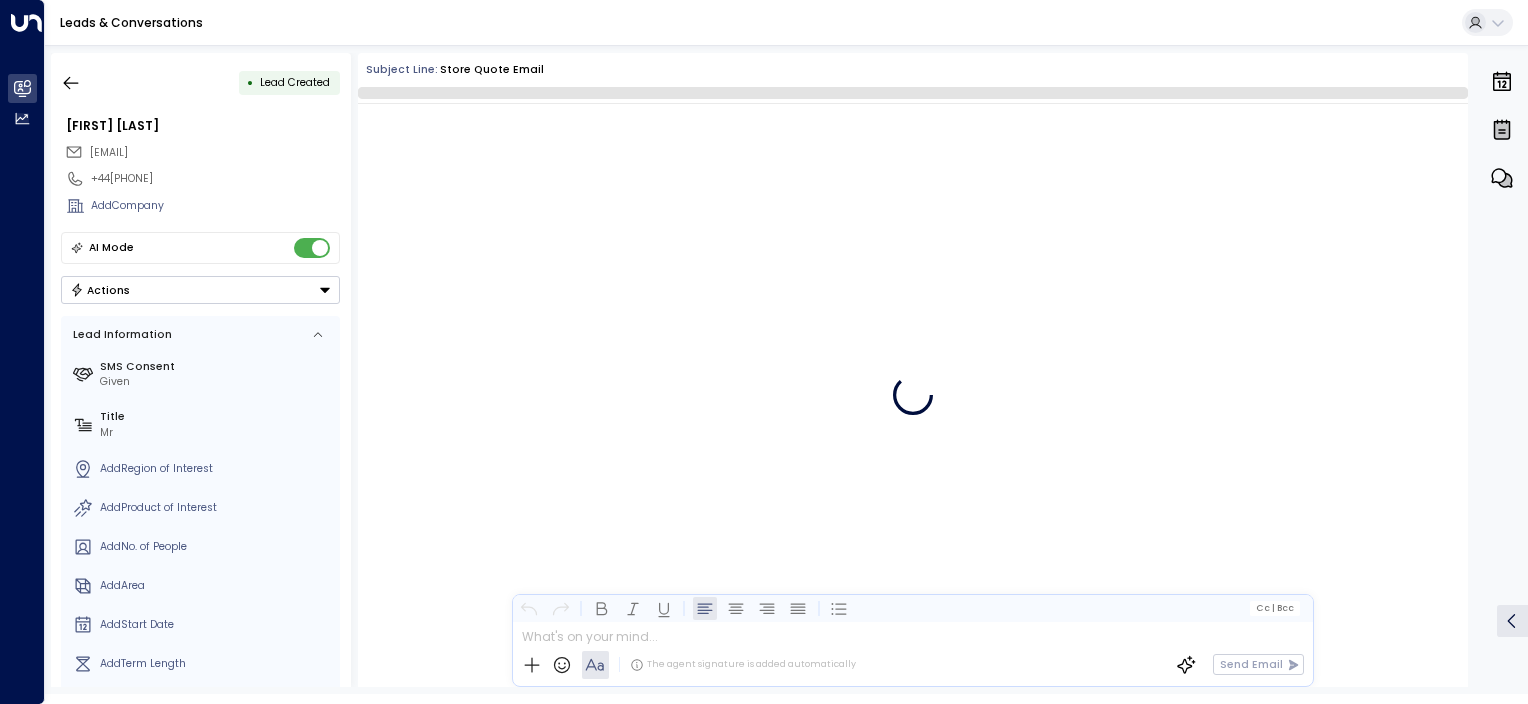 scroll, scrollTop: 552, scrollLeft: 0, axis: vertical 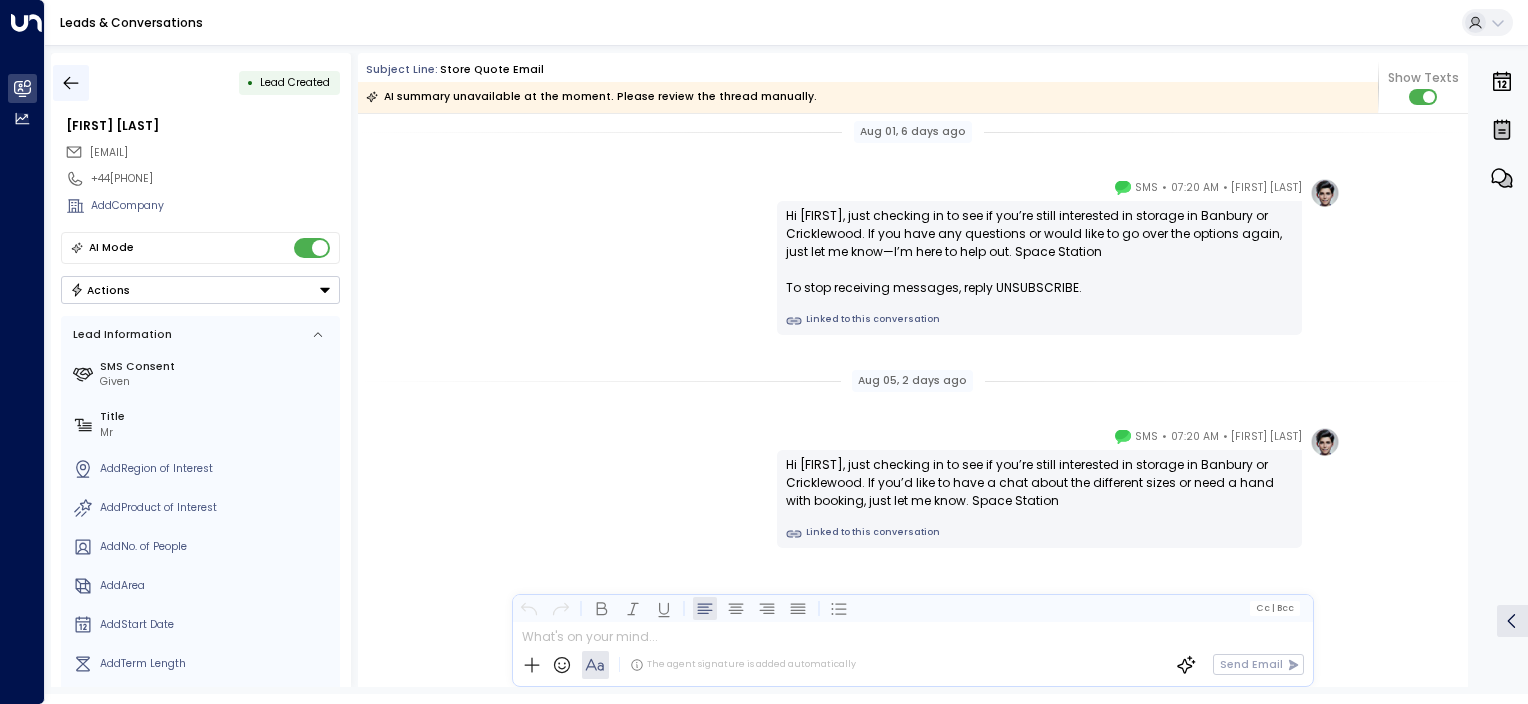 click 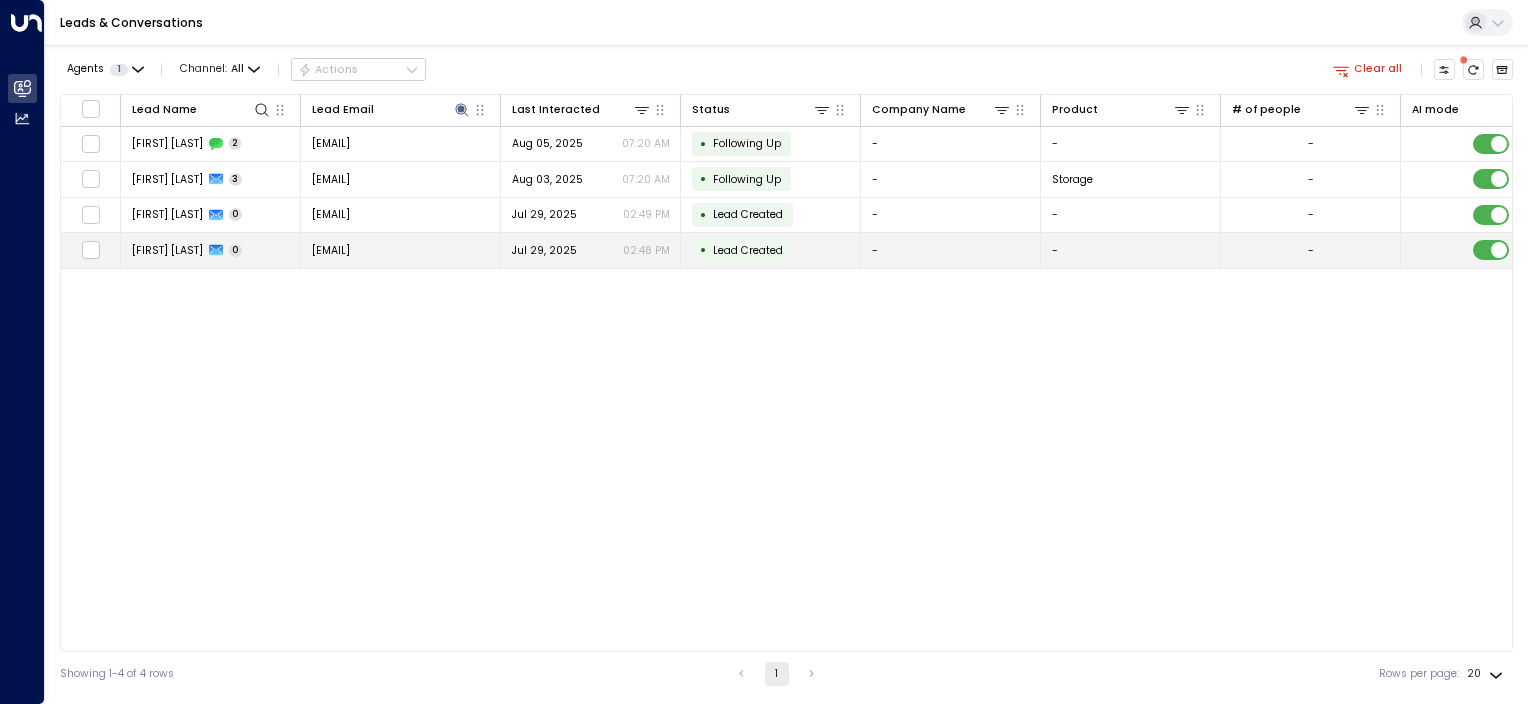 click on "[EMAIL]" at bounding box center (401, 250) 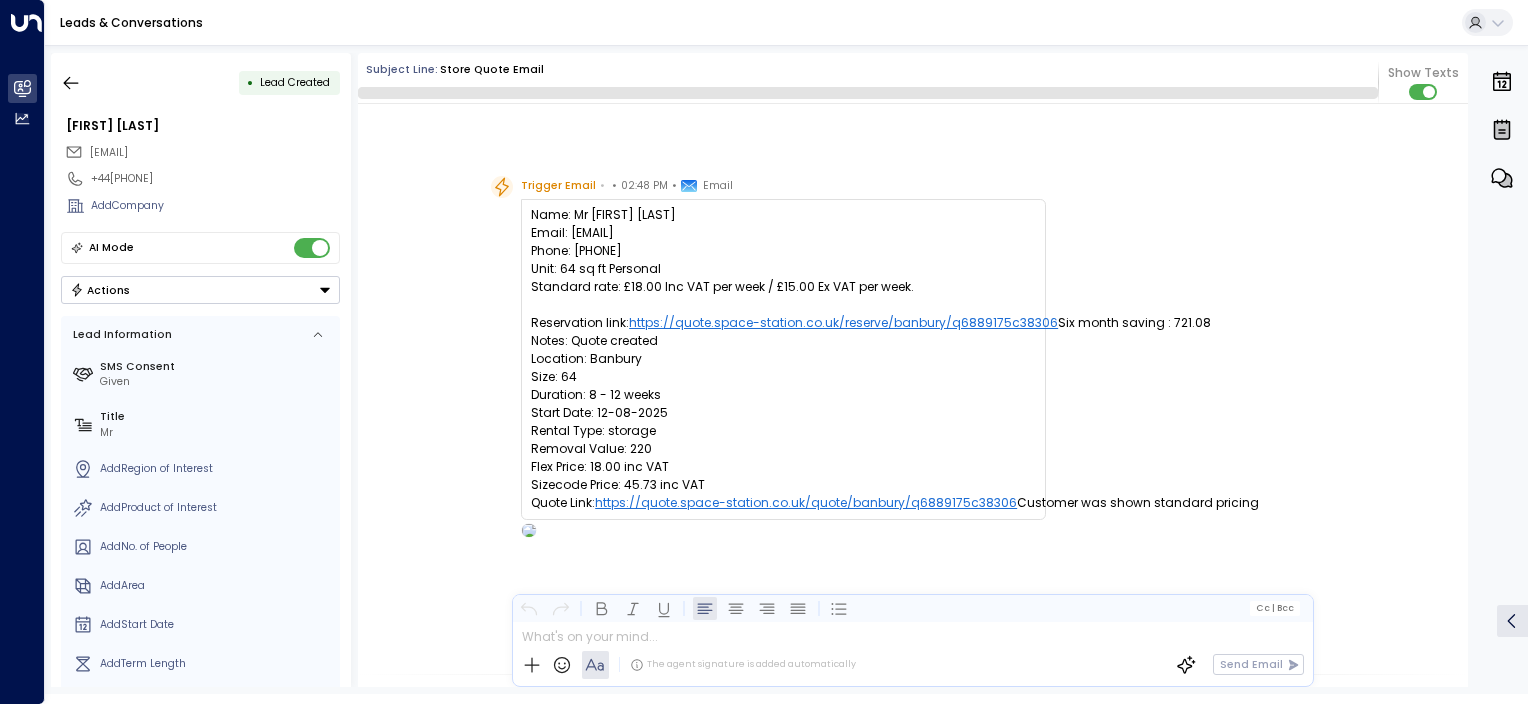 scroll, scrollTop: 552, scrollLeft: 0, axis: vertical 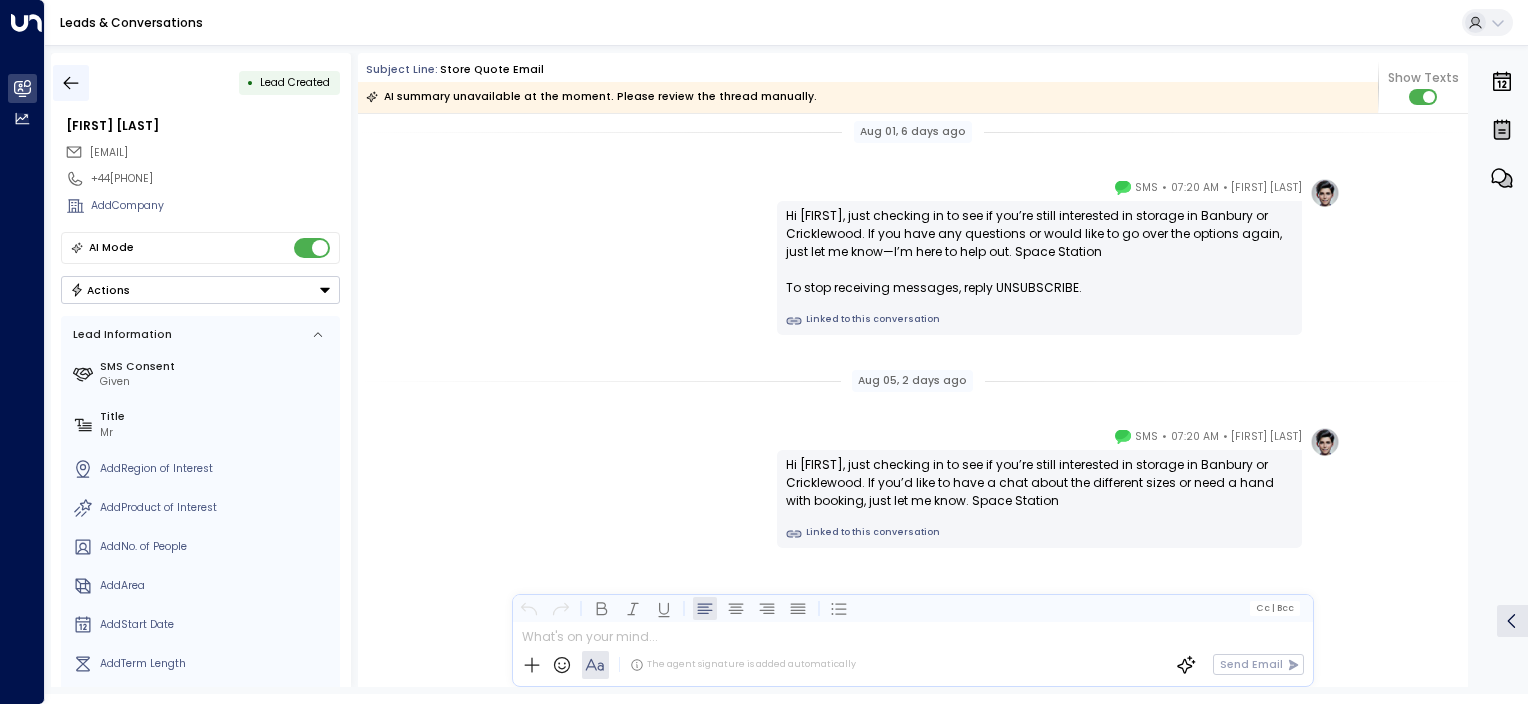 click 